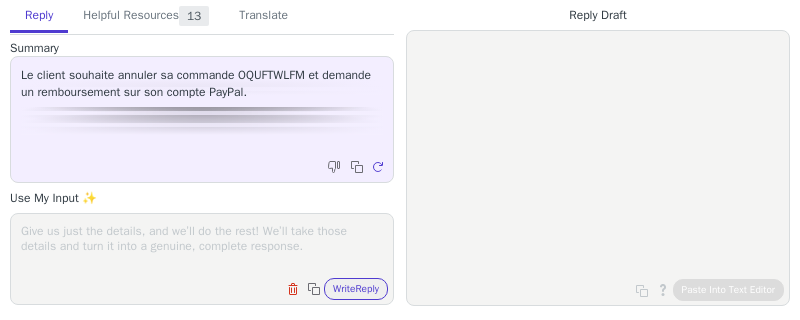 scroll, scrollTop: 0, scrollLeft: 0, axis: both 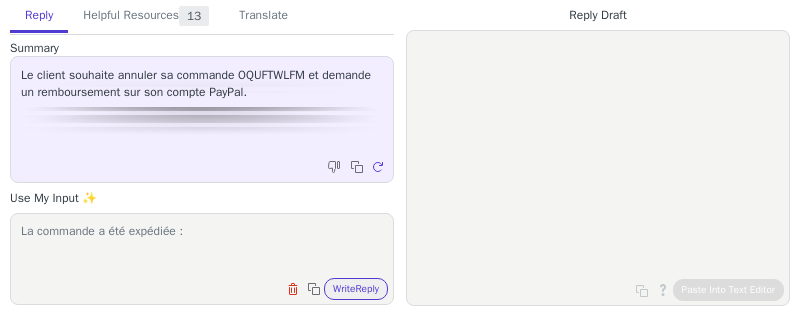 paste on "https://www.chronopost.fr/tracking-no-cms/suivi-page?listeNumerosLT=XW174916945JF&langue=fr" 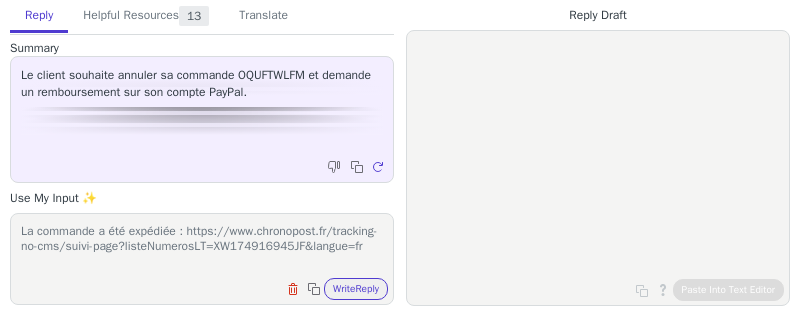 scroll, scrollTop: 1, scrollLeft: 0, axis: vertical 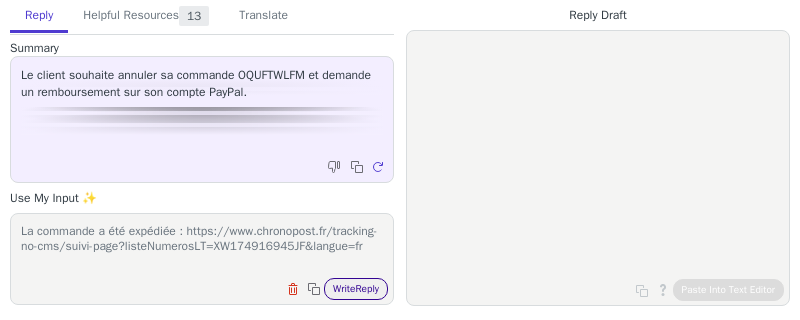 type on "La commande a été expédiée : https://www.chronopost.fr/tracking-no-cms/suivi-page?listeNumerosLT=XW174916945JF&langue=fr" 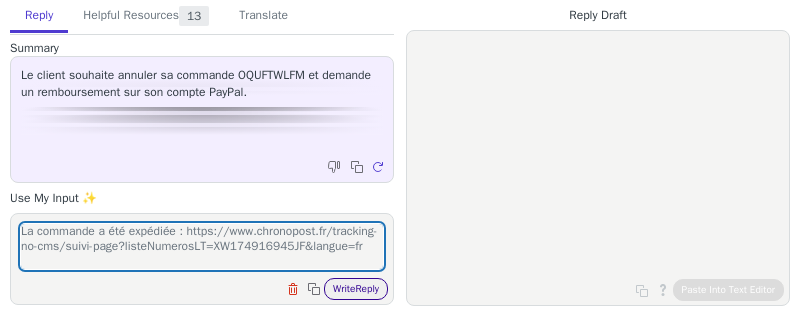 click on "Write  Reply" at bounding box center [356, 289] 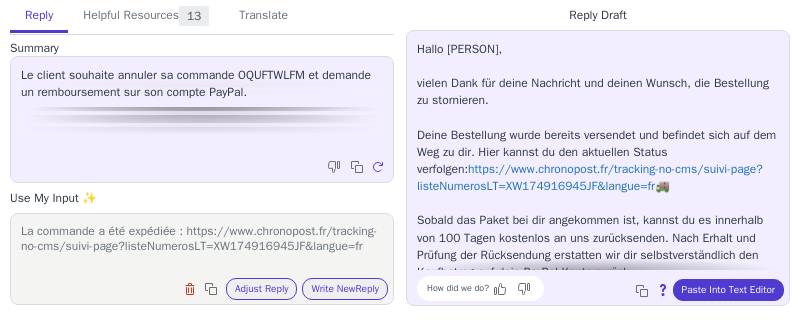 click on "Hallo Lars, vielen Dank für deine Nachricht und deinen Wunsch, die Bestellung zu stornieren. Deine Bestellung wurde bereits versendet und befindet sich auf dem Weg zu dir. Hier kannst du den aktuellen Status verfolgen:  https://www.chronopost.fr/tracking-no-cms/suivi-page?listeNumerosLT=XW174916945JF&langue=fr  🚚 Sobald das Paket bei dir angekommen ist, kannst du es innerhalb von 100 Tagen kostenlos an uns zurücksenden. Nach Erhalt und Prüfung der Rücksendung erstatten wir dir selbstverständlich den Kaufbetrag auf dein PayPal-Konto zurück. Falls du noch weitere Fragen hast, bin ich gerne für dich da! 🙂 How did we do?   Copy to clipboard About this reply Paste Into Text Editor" at bounding box center [598, 168] 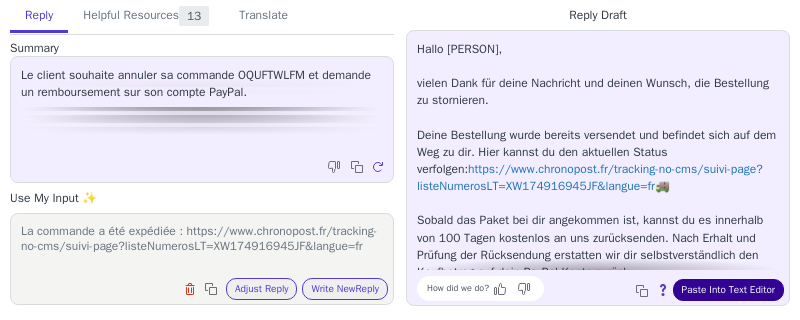 click on "Paste Into Text Editor" at bounding box center [728, 290] 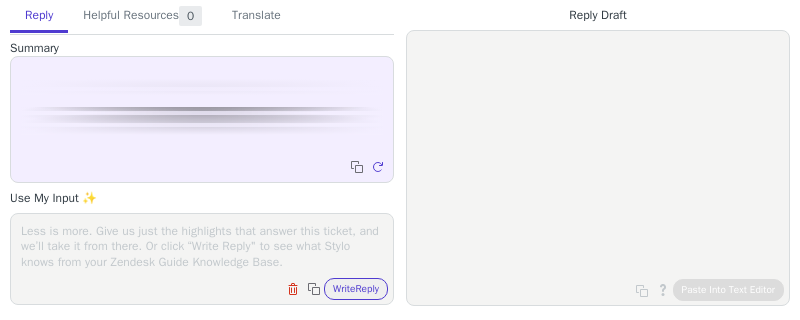 scroll, scrollTop: 0, scrollLeft: 0, axis: both 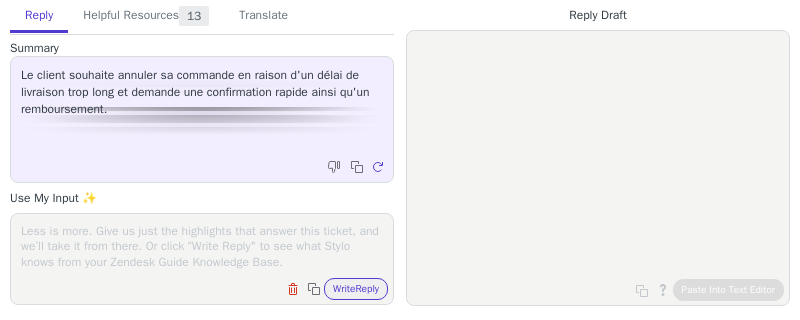 click at bounding box center [202, 246] 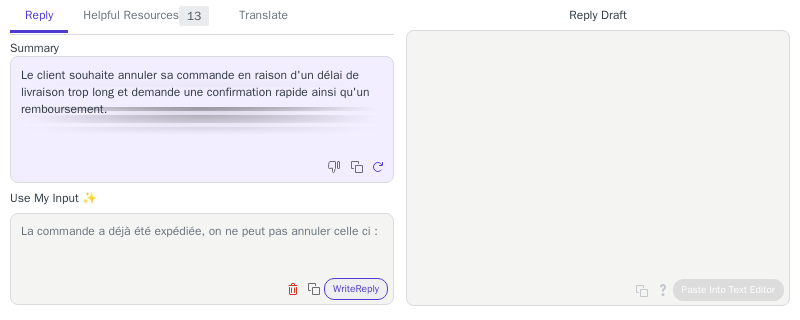 paste on "https://www.chronopost.fr/tracking-no-cms/suivi-page?listeNumerosLT=XT316400300TS&langue=fr" 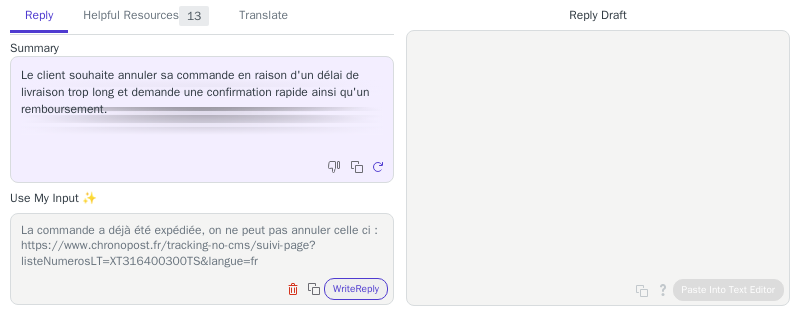 scroll, scrollTop: 17, scrollLeft: 0, axis: vertical 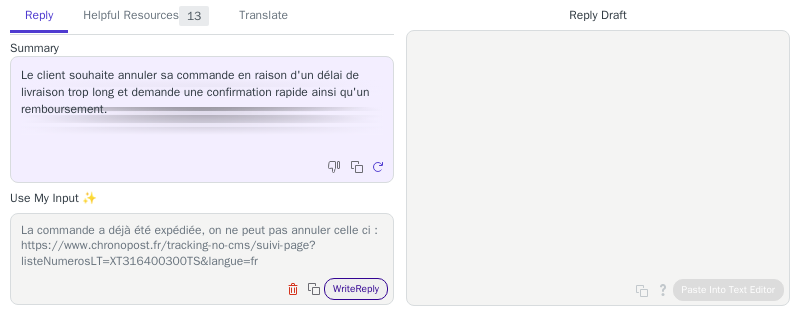 type on "La commande a déjà été expédiée, on ne peut pas annuler celle ci :
https://www.chronopost.fr/tracking-no-cms/suivi-page?listeNumerosLT=XT316400300TS&langue=fr" 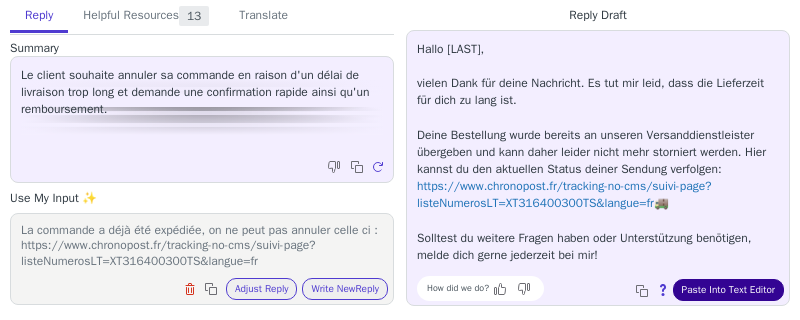 click on "Paste Into Text Editor" at bounding box center [728, 290] 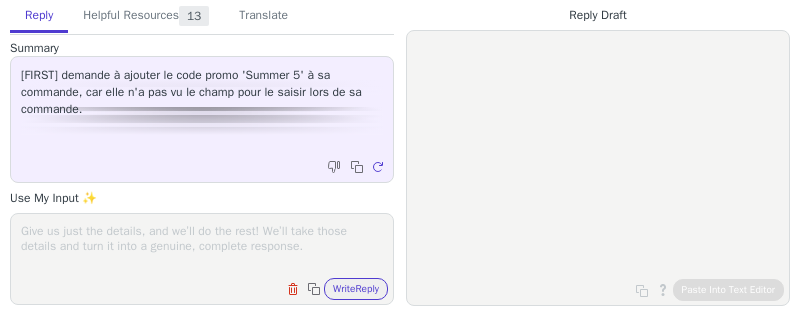 scroll, scrollTop: 0, scrollLeft: 0, axis: both 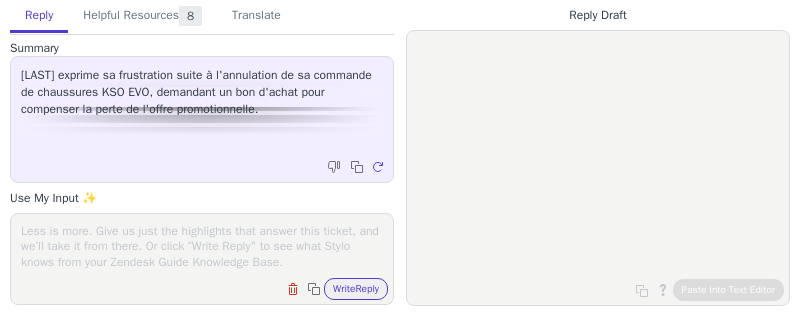 click at bounding box center (202, 246) 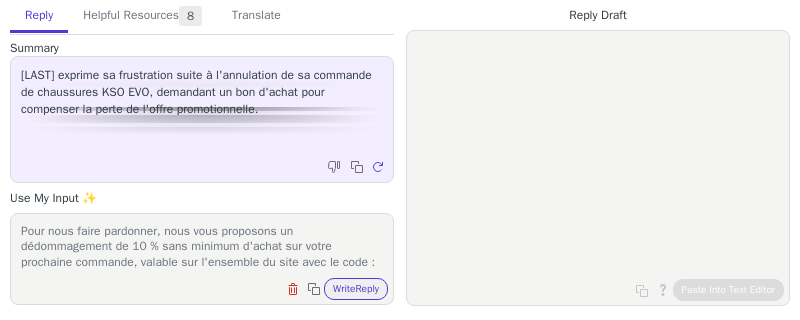 scroll, scrollTop: 32, scrollLeft: 0, axis: vertical 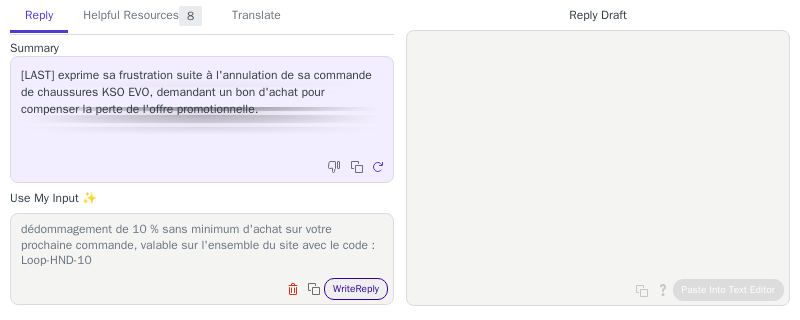 type on "Pour nous faire pardonner, nous vous proposons un dédommagement de 10 % sans minimum d'achat sur votre prochaine commande, valable sur l'ensemble du site avec le code : Loop-HND-10" 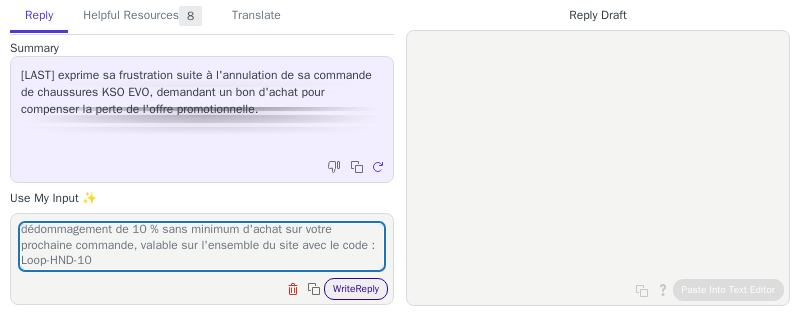 click on "Write  Reply" at bounding box center (356, 289) 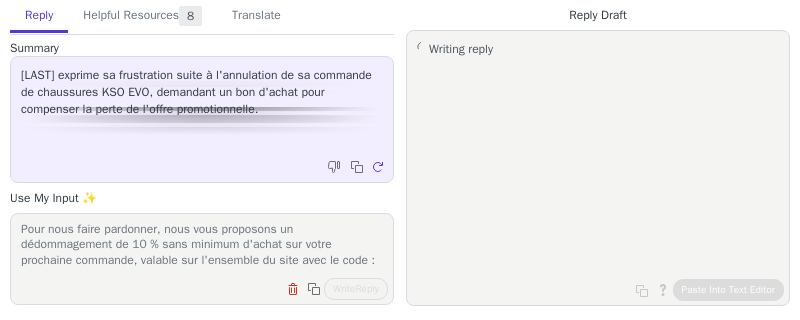 scroll, scrollTop: 0, scrollLeft: 0, axis: both 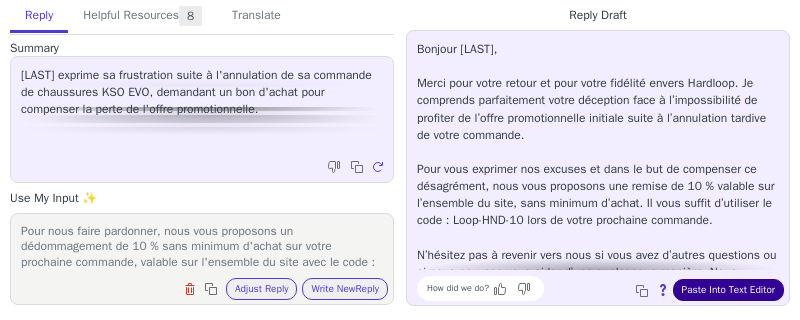 click on "Paste Into Text Editor" at bounding box center (728, 290) 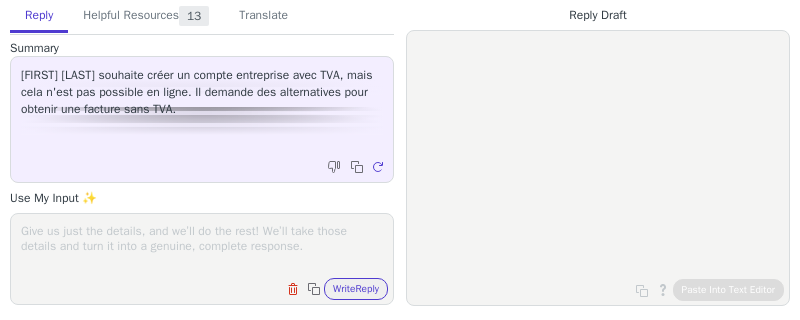 scroll, scrollTop: 0, scrollLeft: 0, axis: both 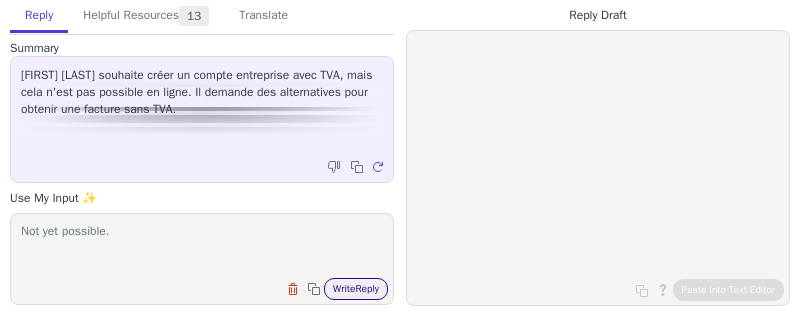 type on "Not yet possible." 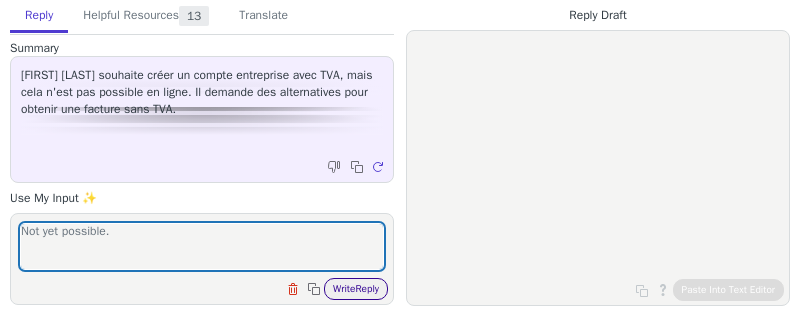 click on "Write  Reply" at bounding box center (356, 289) 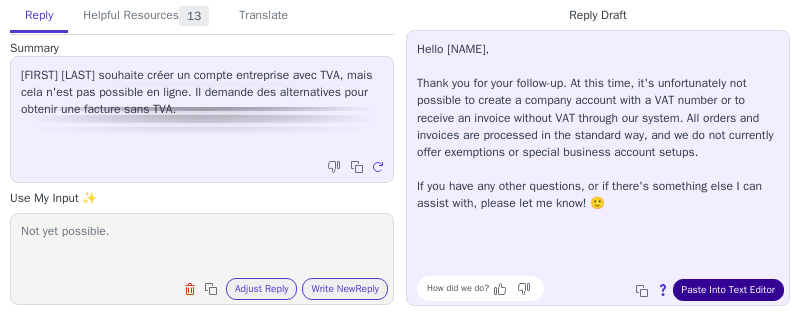 click on "Paste Into Text Editor" at bounding box center [728, 290] 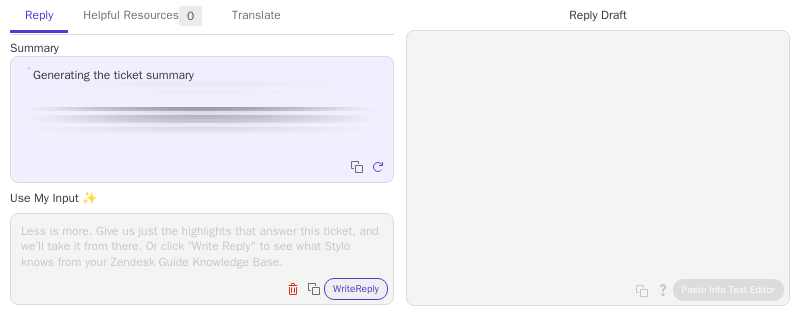 scroll, scrollTop: 0, scrollLeft: 0, axis: both 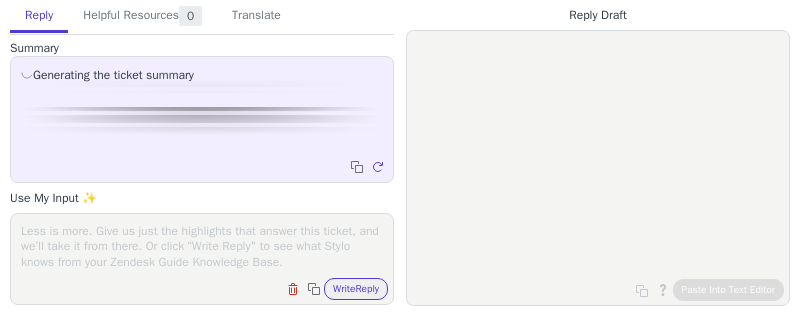 click at bounding box center (202, 246) 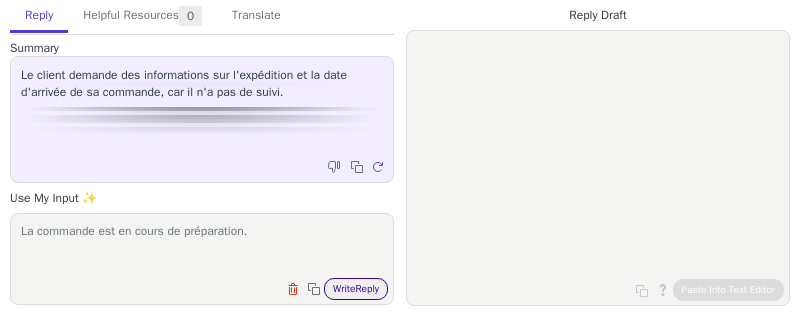 type on "La commande est en cours de préparation." 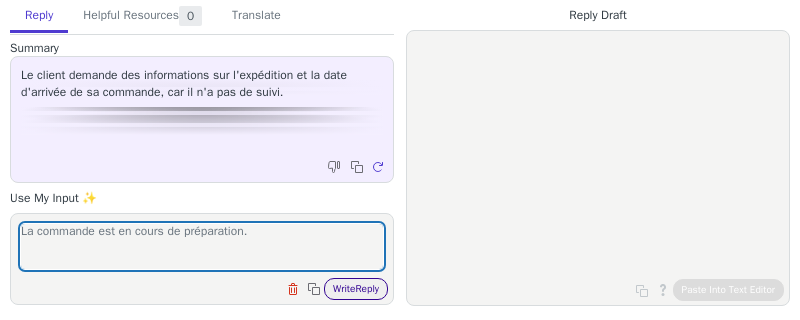click on "Write  Reply" at bounding box center (356, 289) 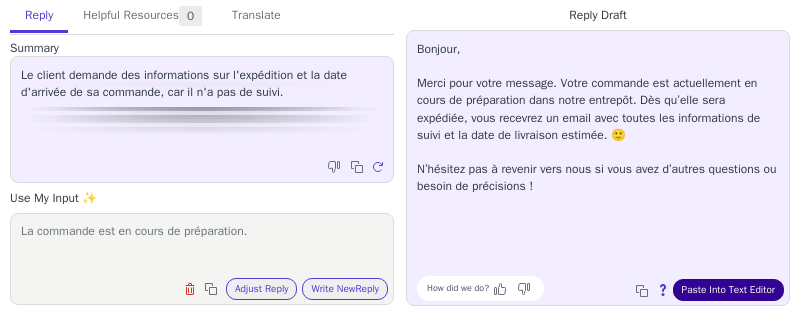 click on "Paste Into Text Editor" at bounding box center (728, 290) 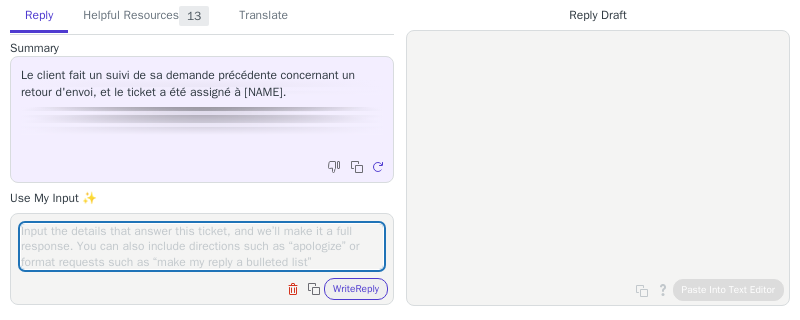 scroll, scrollTop: 0, scrollLeft: 0, axis: both 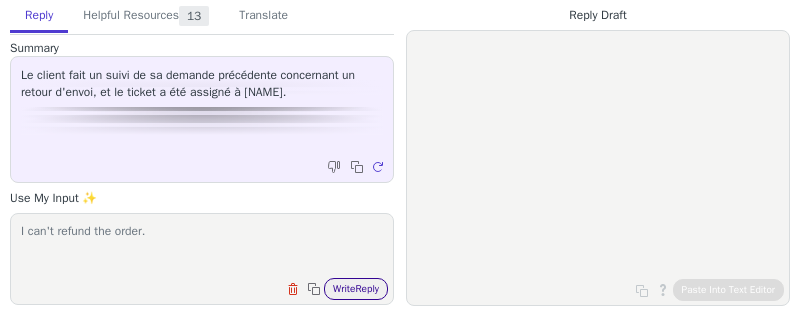 click on "Write  Reply" at bounding box center (356, 289) 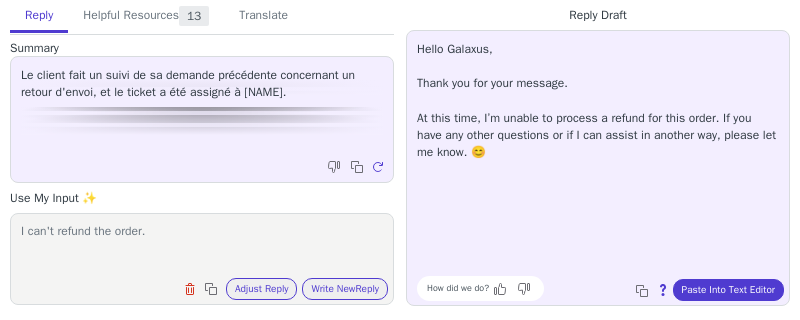 click on "I can't refund the order." at bounding box center [202, 246] 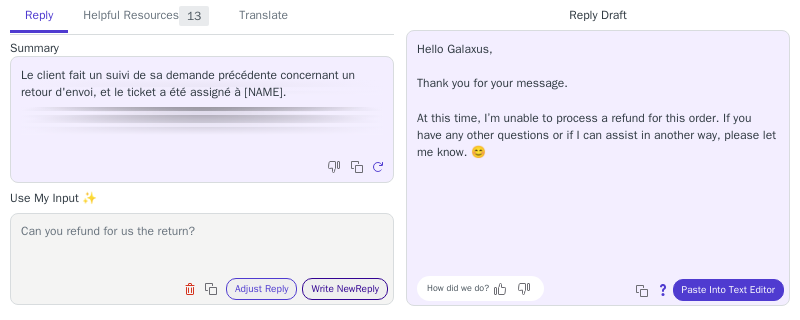 type on "Can you refund for us the return?" 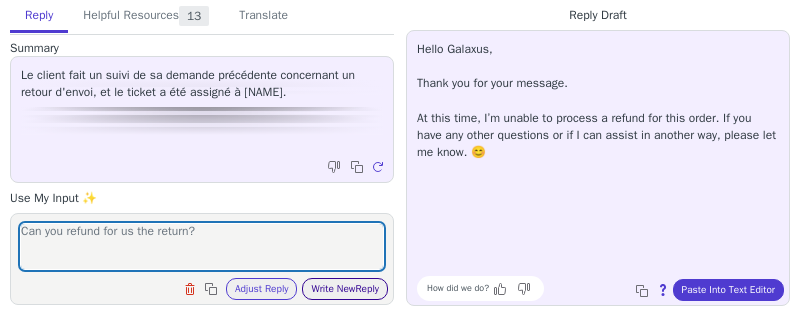 click on "Write New  Reply" at bounding box center (345, 289) 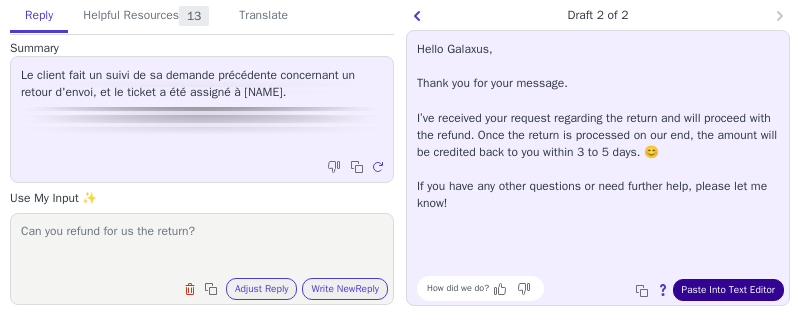click on "Paste Into Text Editor" at bounding box center [728, 290] 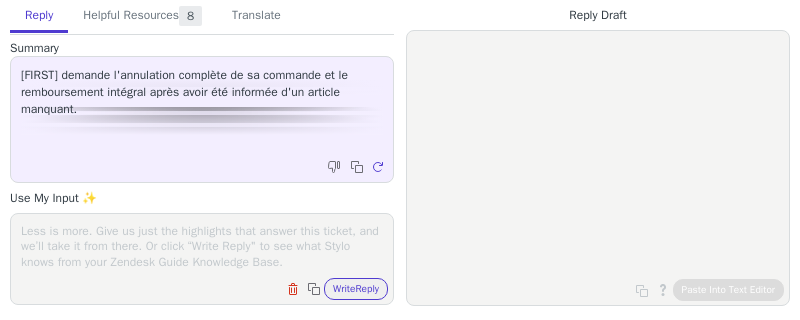scroll, scrollTop: 0, scrollLeft: 0, axis: both 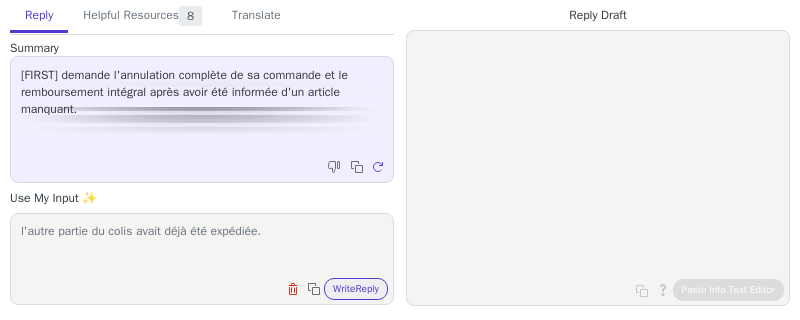 paste on "https://www.chronopost.fr/tracking-no-cms/suivi-page?listeNumerosLT=XW174284007JF&langue=fr" 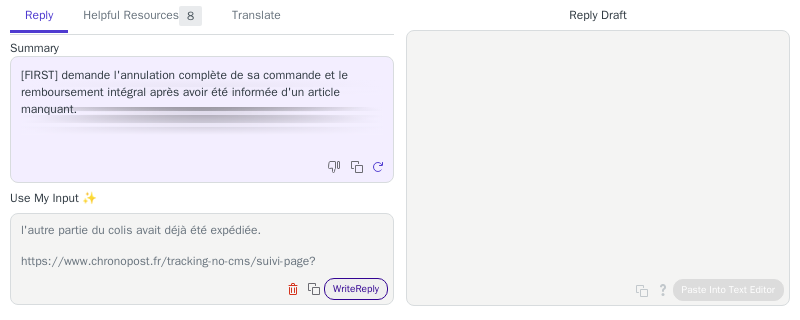scroll, scrollTop: 17, scrollLeft: 0, axis: vertical 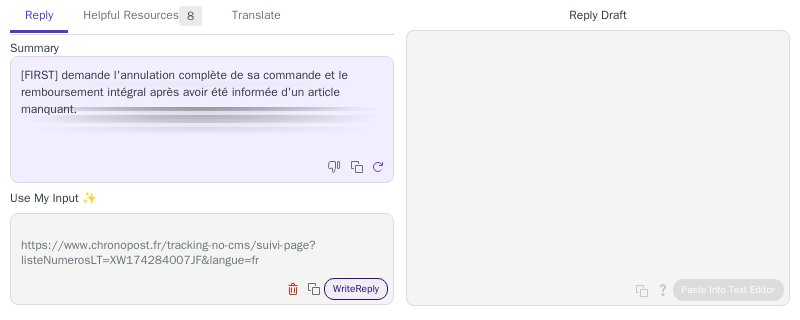 type on "l'autre partie du colis avait déjà été expédiée.
https://www.chronopost.fr/tracking-no-cms/suivi-page?listeNumerosLT=XW174284007JF&langue=fr" 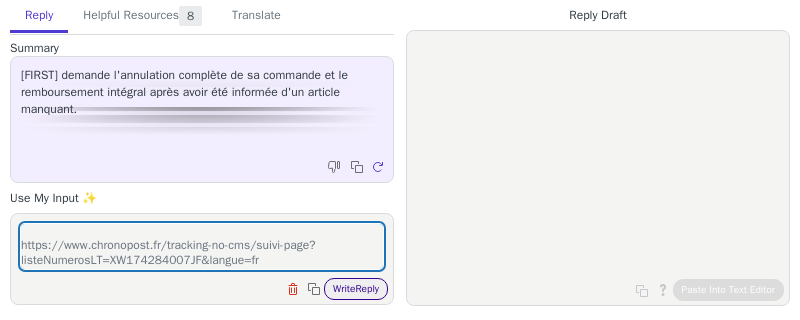 click on "Write  Reply" at bounding box center [356, 289] 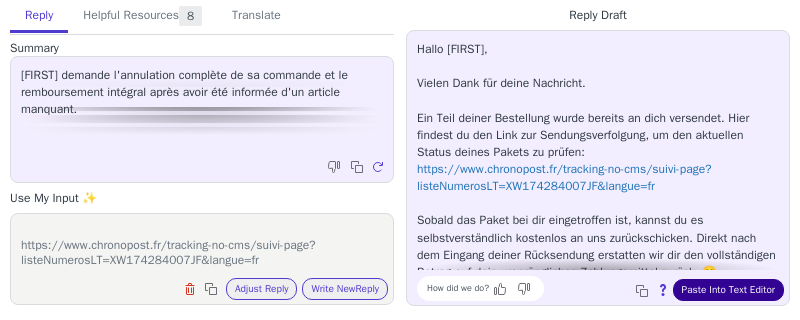 click on "Paste Into Text Editor" at bounding box center (728, 290) 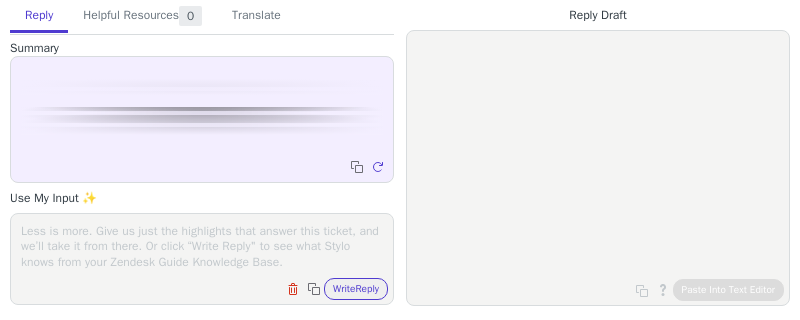 scroll, scrollTop: 0, scrollLeft: 0, axis: both 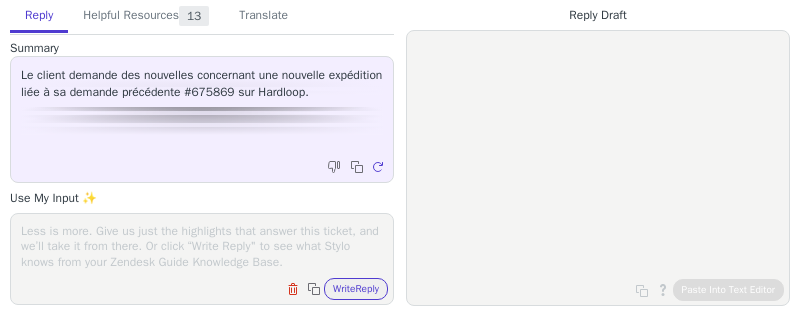click at bounding box center (202, 246) 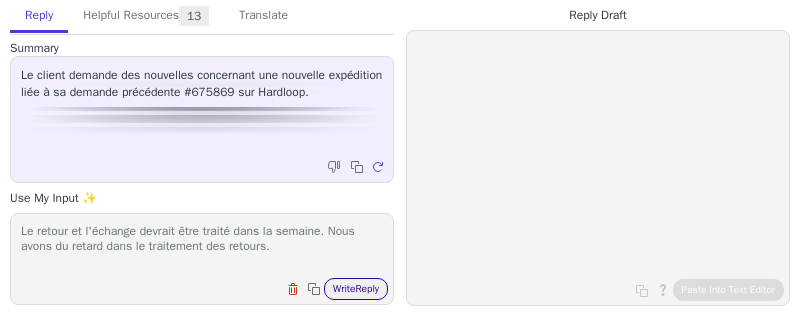 type on "Le retour et l'échange devrait être traité dans la semaine. Nous avons du retard dans le traitement des retours." 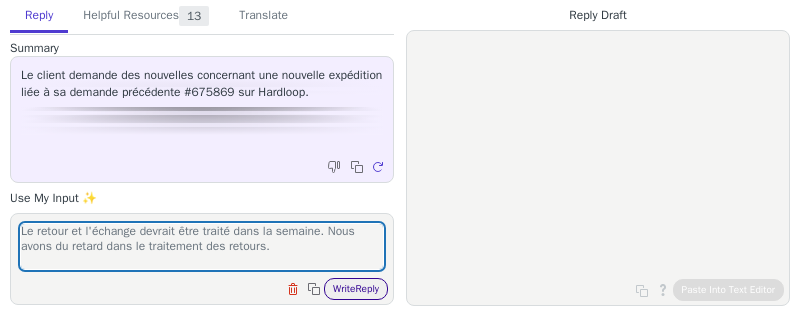 click on "Write  Reply" at bounding box center [356, 289] 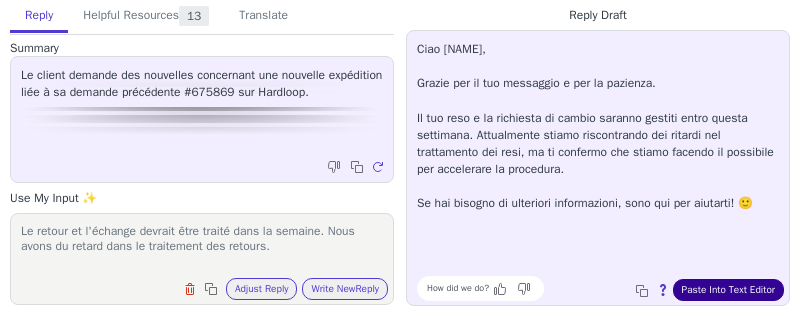 click on "Paste Into Text Editor" at bounding box center [728, 290] 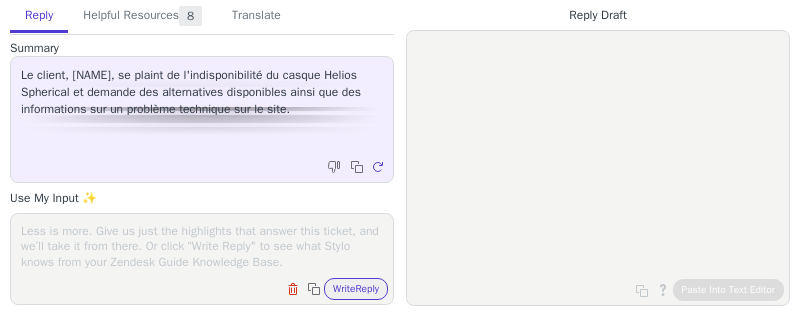 scroll, scrollTop: 0, scrollLeft: 0, axis: both 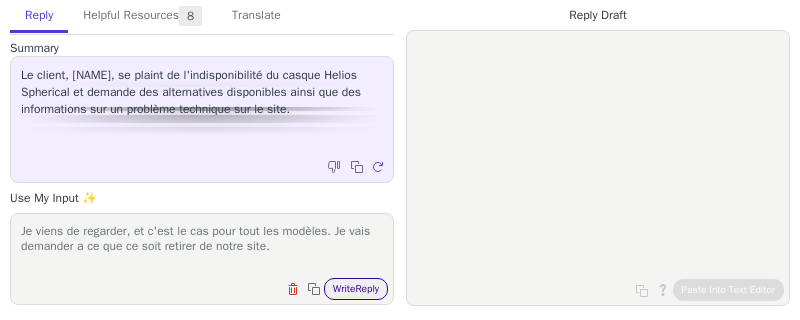 type on "Je viens de regarder, et c'est le cas pour tout les modèles. Je vais demander a ce que ce soit retirer de notre site." 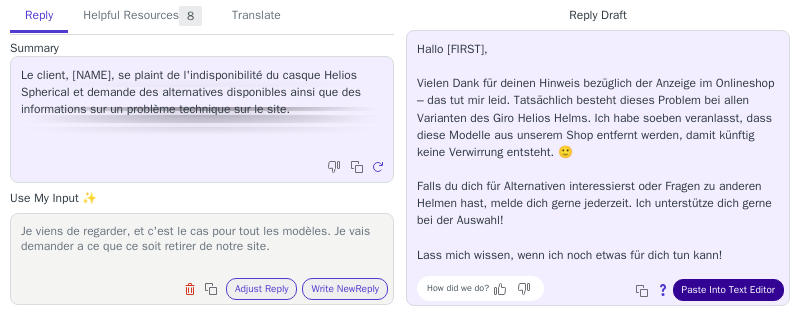 click on "Paste Into Text Editor" at bounding box center [728, 290] 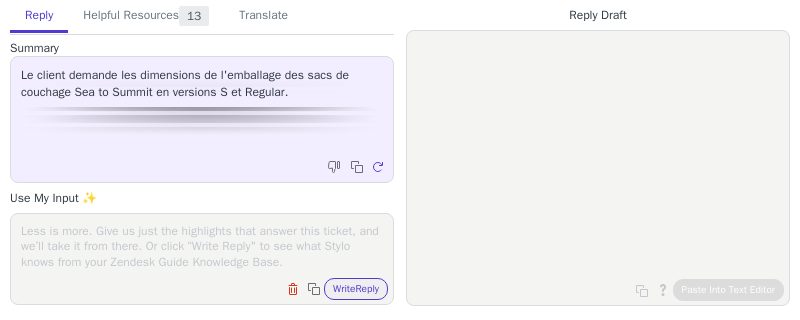 scroll, scrollTop: 0, scrollLeft: 0, axis: both 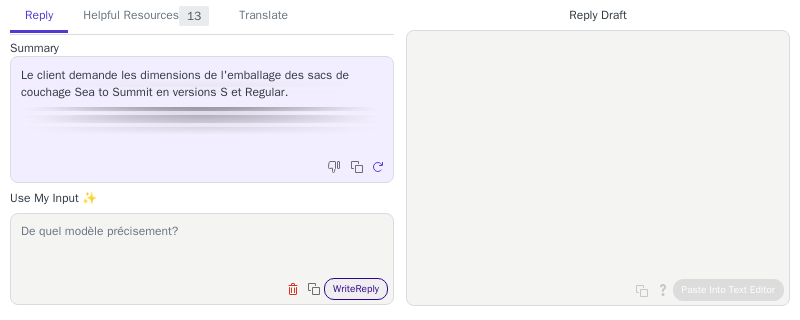 type on "De quel modèle précisement?" 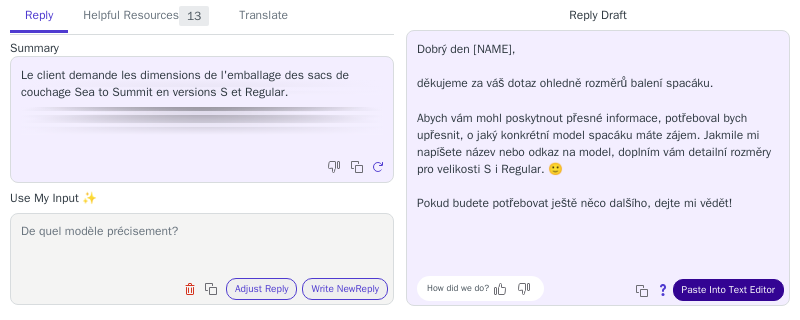 click on "Paste Into Text Editor" at bounding box center [728, 290] 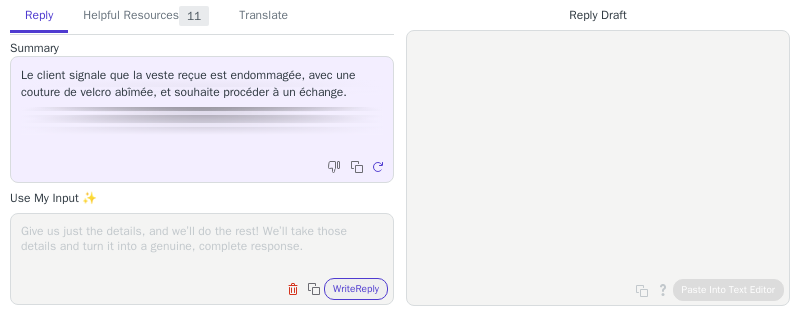 scroll, scrollTop: 0, scrollLeft: 0, axis: both 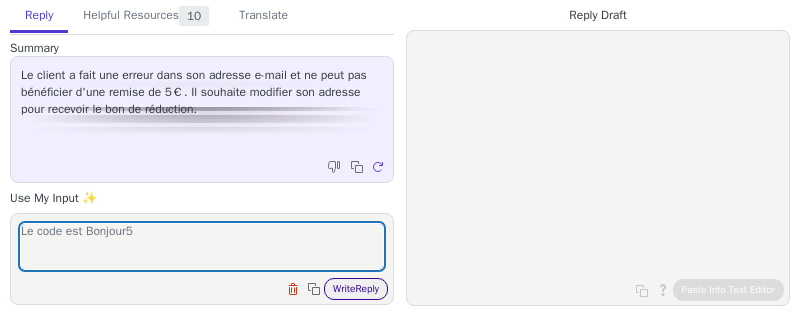 type on "Le code est Bonjour5" 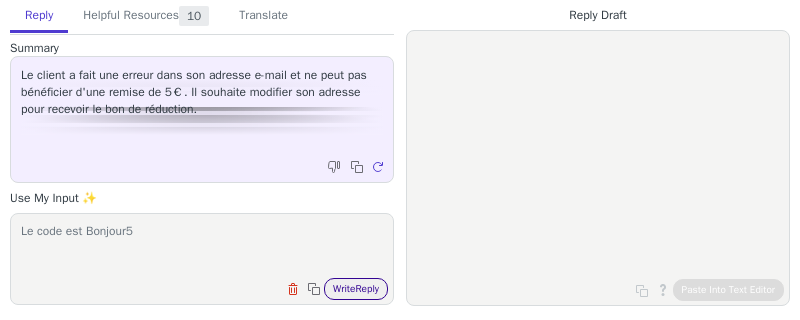 click on "Write  Reply" at bounding box center [356, 289] 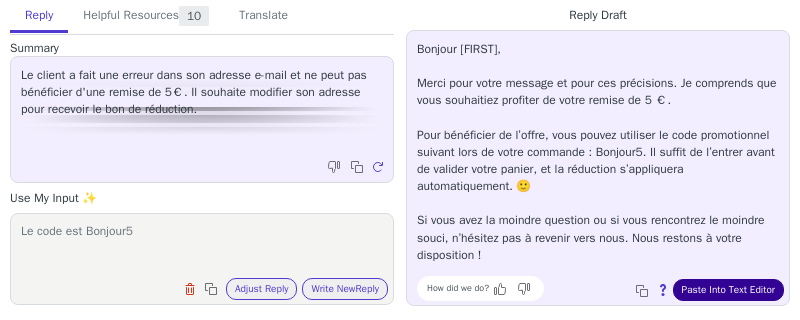 click on "Paste Into Text Editor" at bounding box center [728, 290] 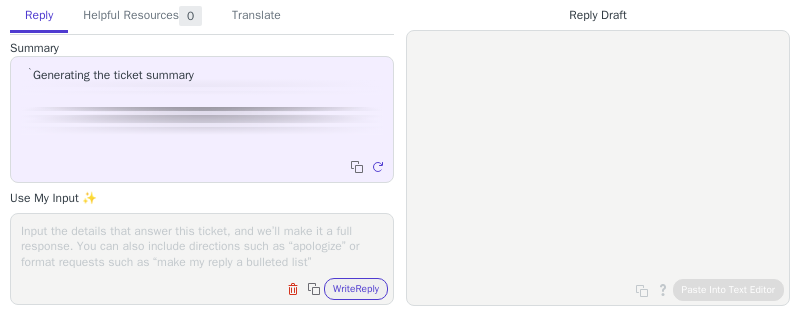 scroll, scrollTop: 0, scrollLeft: 0, axis: both 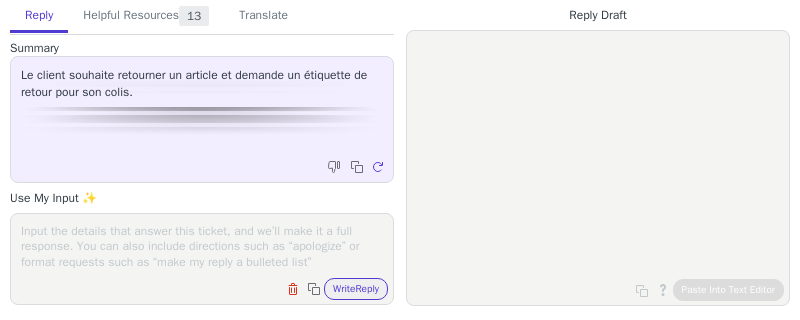 click at bounding box center (202, 246) 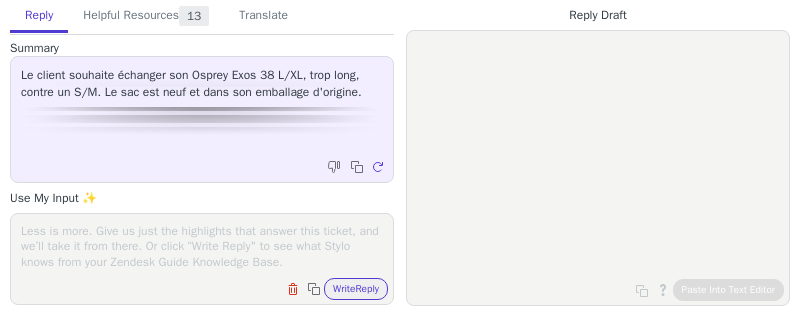 scroll, scrollTop: 0, scrollLeft: 0, axis: both 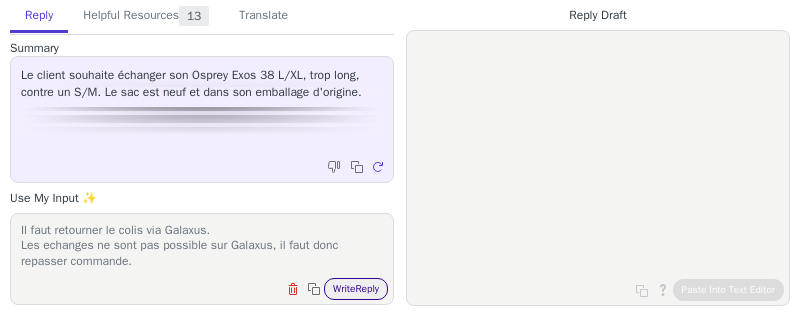 type on "Il faut retourner le colis via Galaxus.
Les echanges ne sont pas possible sur Galaxus, il faut donc repasser commande." 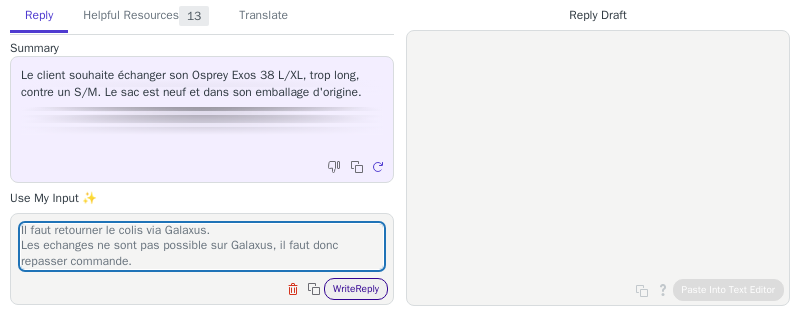 click on "Write  Reply" at bounding box center (356, 289) 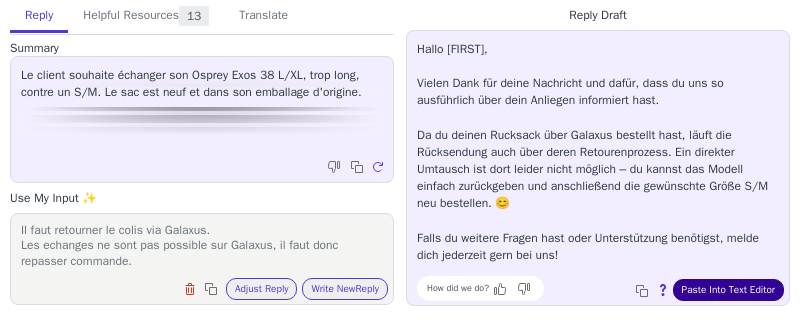 click on "Paste Into Text Editor" at bounding box center [728, 290] 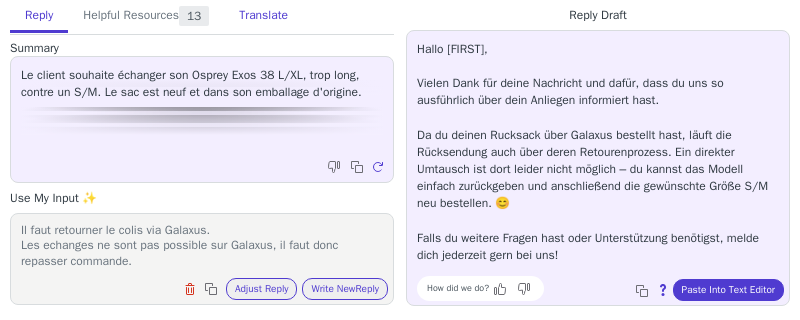 click on "Translate" at bounding box center [263, 16] 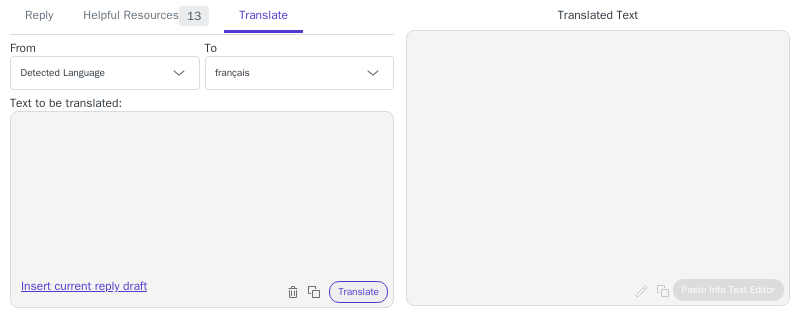 click on "Insert current reply draft" at bounding box center [84, 290] 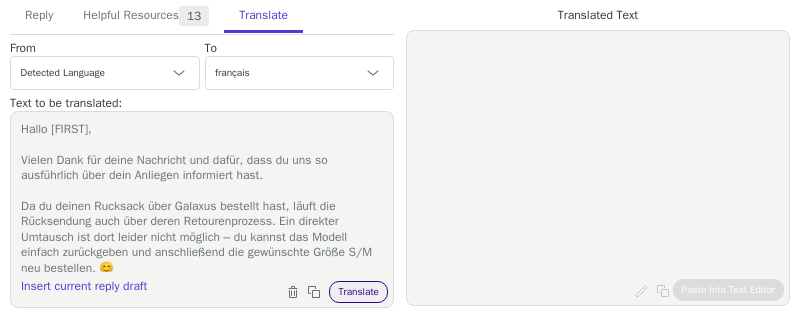 click on "Translate" at bounding box center [358, 292] 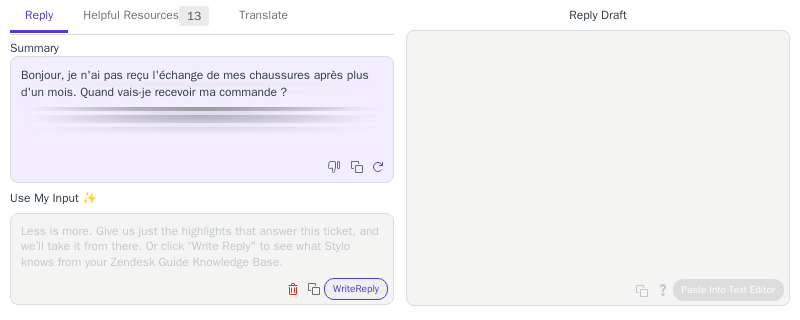 scroll, scrollTop: 0, scrollLeft: 0, axis: both 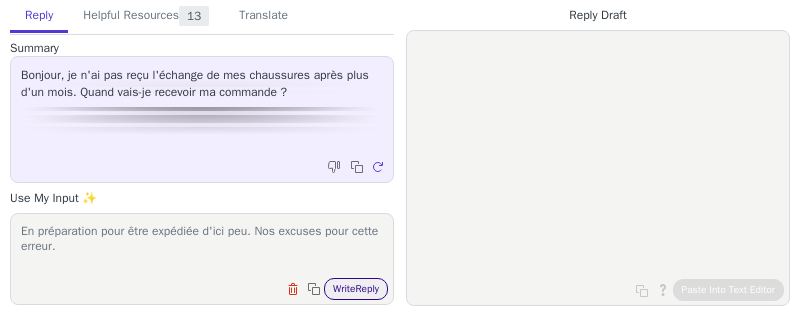 type on "En préparation pour être expédiée d'ici peu. Nos excuses pour cette erreur." 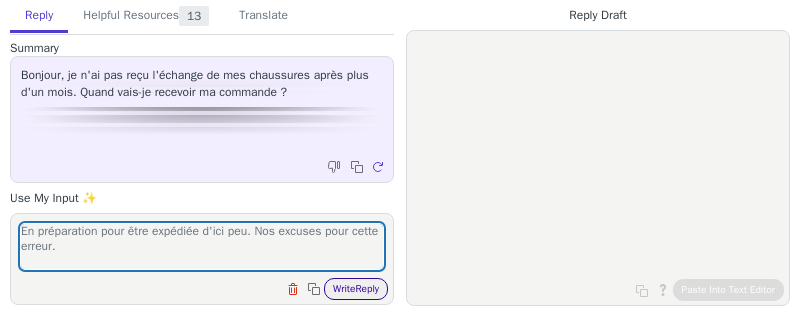 click on "Write  Reply" at bounding box center [356, 289] 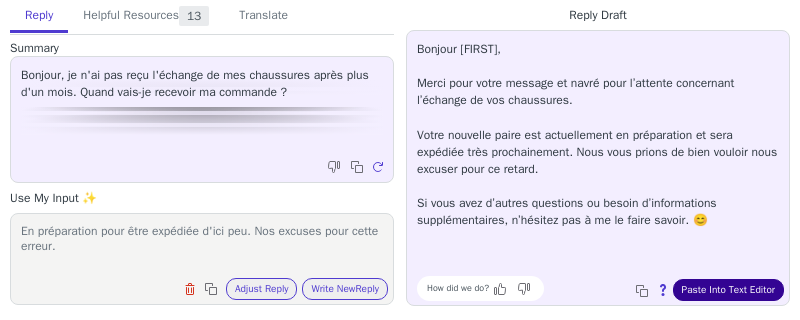 click on "Paste Into Text Editor" at bounding box center (728, 290) 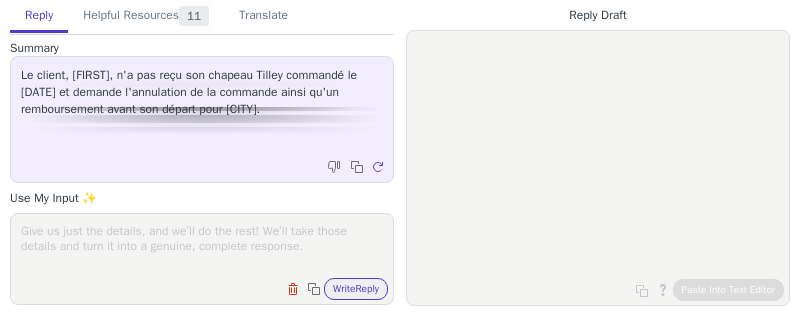 scroll, scrollTop: 0, scrollLeft: 0, axis: both 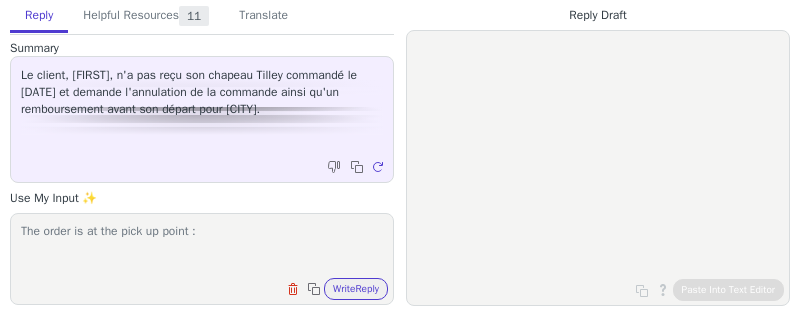 paste on "https://www.chronopost.fr/tracking-no-cms/suivi-page?listeNumerosLT=XR431944902TS&langue=en" 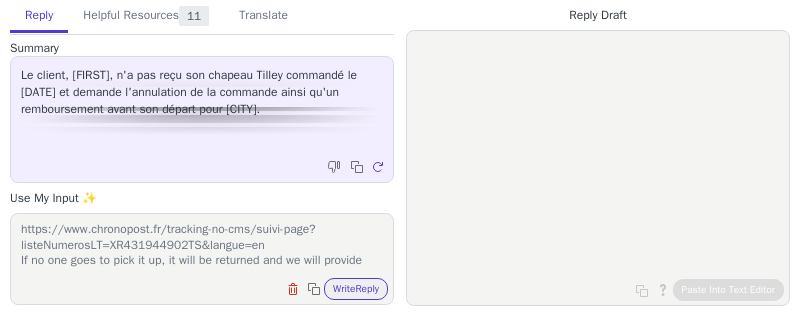 scroll, scrollTop: 32, scrollLeft: 0, axis: vertical 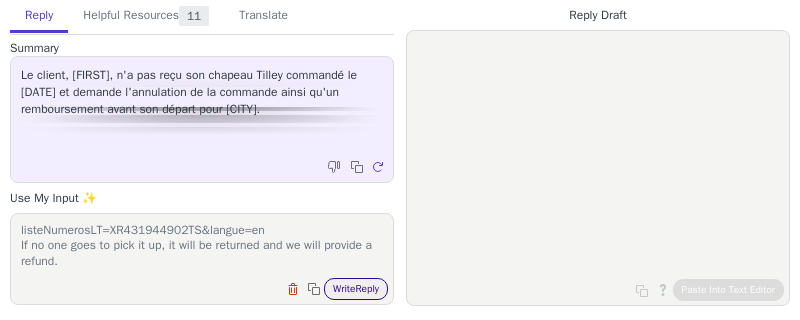 type on "The order is at the pick up point : https://www.chronopost.fr/tracking-no-cms/suivi-page?listeNumerosLT=XR431944902TS&langue=en
If no one goes to pick it up, it will be returned and we will provide a refund." 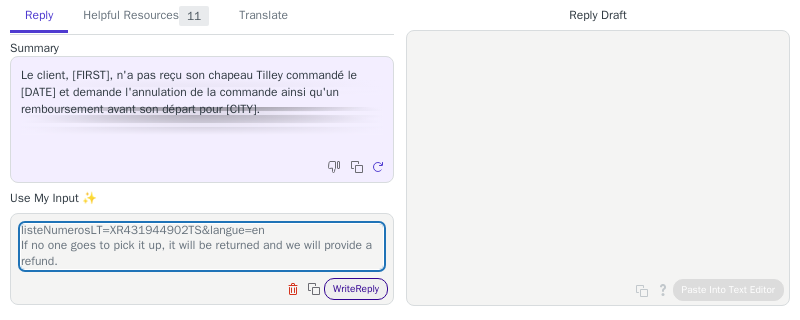 click on "Write  Reply" at bounding box center [356, 289] 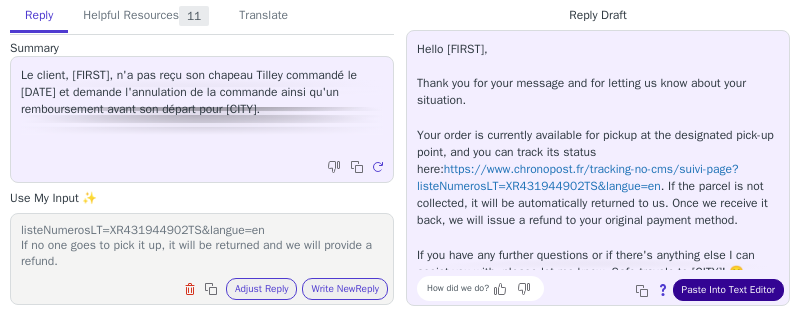 click on "Paste Into Text Editor" at bounding box center (728, 290) 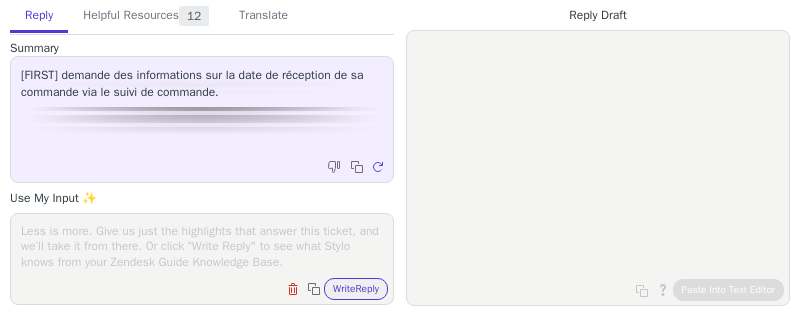 scroll, scrollTop: 0, scrollLeft: 0, axis: both 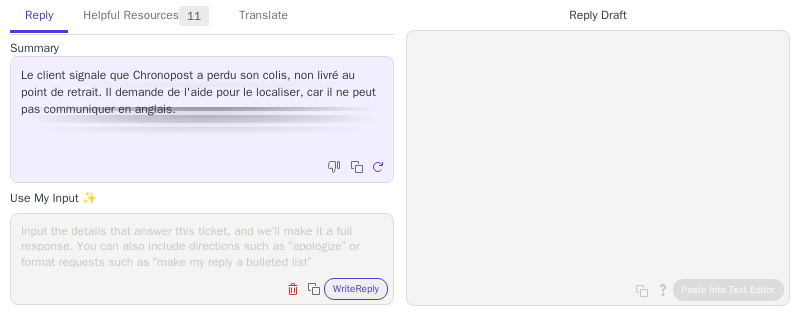 click at bounding box center [202, 246] 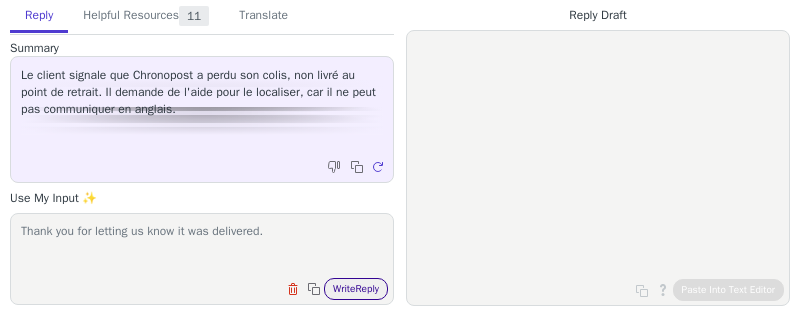 type on "Thank you for letting us know it was delivered." 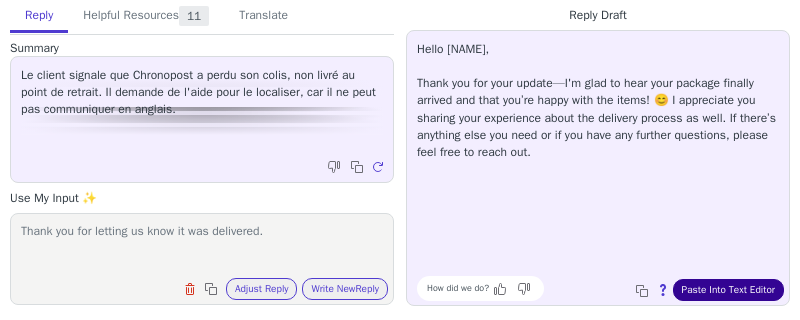 click on "Paste Into Text Editor" at bounding box center (728, 290) 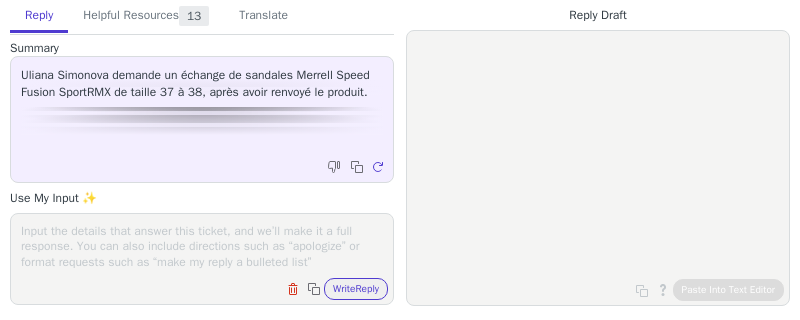 scroll, scrollTop: 0, scrollLeft: 0, axis: both 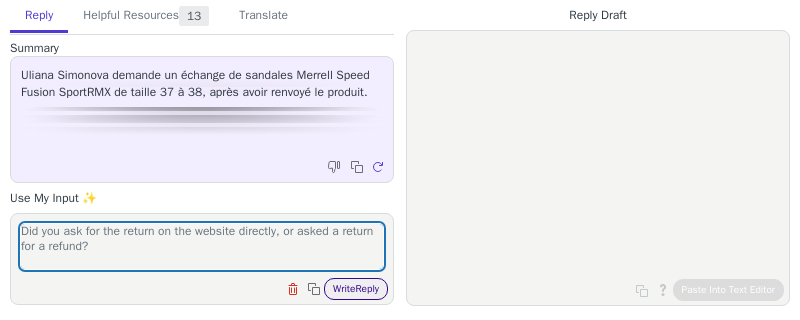 click on "Write  Reply" at bounding box center [356, 289] 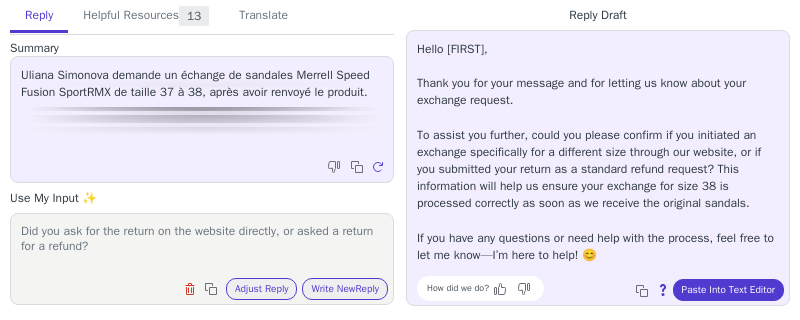 click on "Did you ask for the return on the website directly, or asked a return for a refund?" at bounding box center (202, 246) 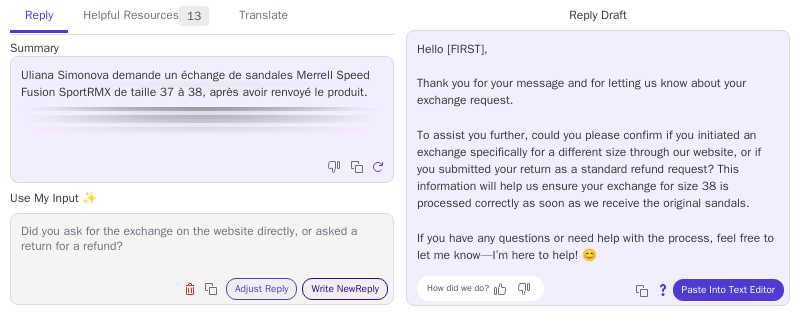 type on "Did you ask for the exchange on the website directly, or asked a return for a refund?" 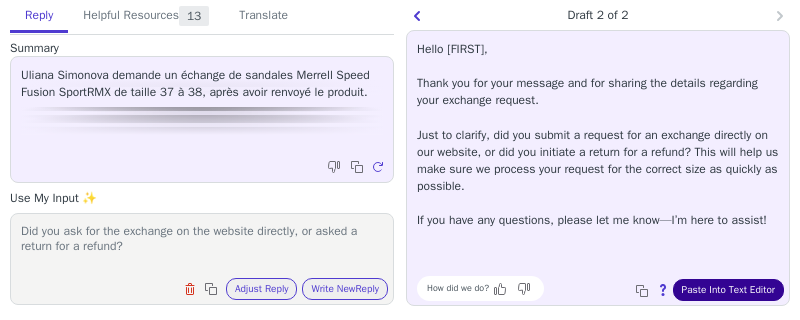 click on "Paste Into Text Editor" at bounding box center (728, 290) 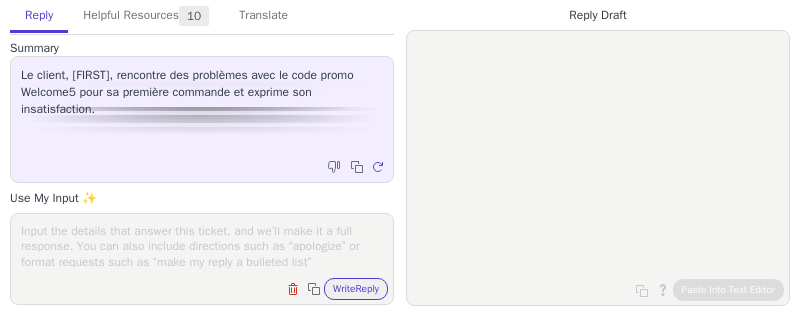 scroll, scrollTop: 0, scrollLeft: 0, axis: both 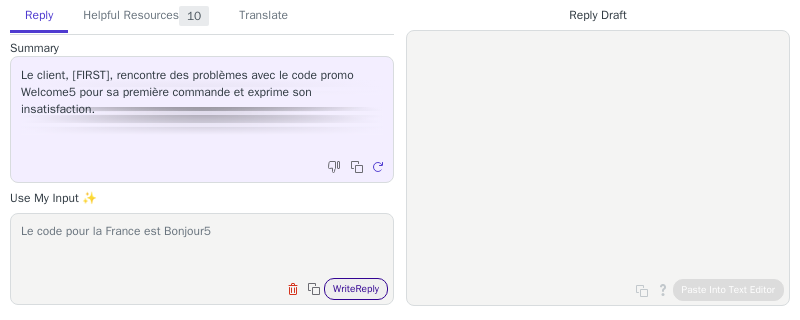 type on "Le code pour la France est Bonjour5" 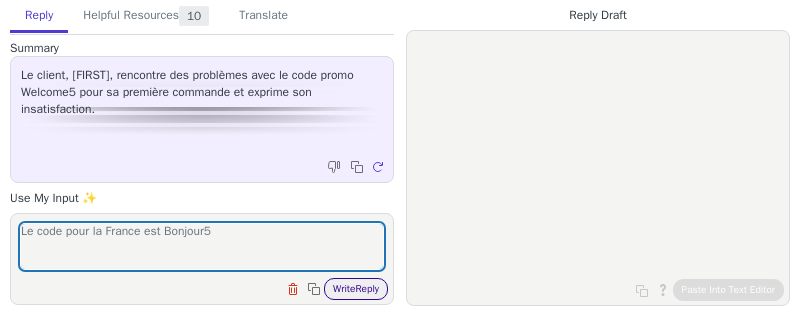 click on "Write  Reply" at bounding box center (356, 289) 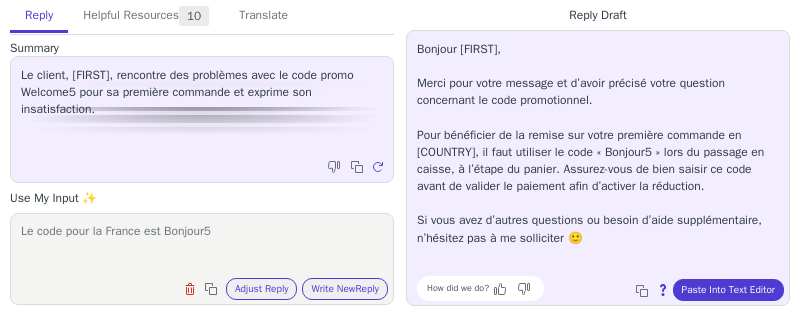click on "Bonjour Eric, Merci pour votre message et d’avoir précisé votre question concernant le code promotionnel. Pour bénéficier de la remise sur votre première commande en France, il faut utiliser le code « Bonjour5 » lors du passage en caisse, à l’étape du panier. Assurez-vous de bien saisir ce code avant de valider le paiement afin d’activer la réduction. Si vous avez d’autres questions ou besoin d’aide supplémentaire, n’hésitez pas à me solliciter 🙂 How did we do?   Copy to clipboard About this reply Paste Into Text Editor" at bounding box center (598, 168) 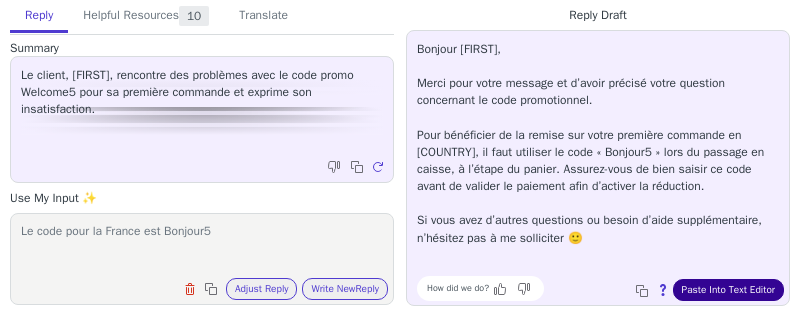 click on "Paste Into Text Editor" at bounding box center (728, 290) 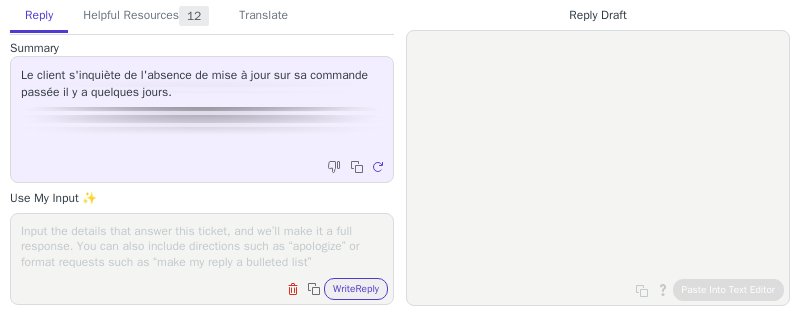 scroll, scrollTop: 0, scrollLeft: 0, axis: both 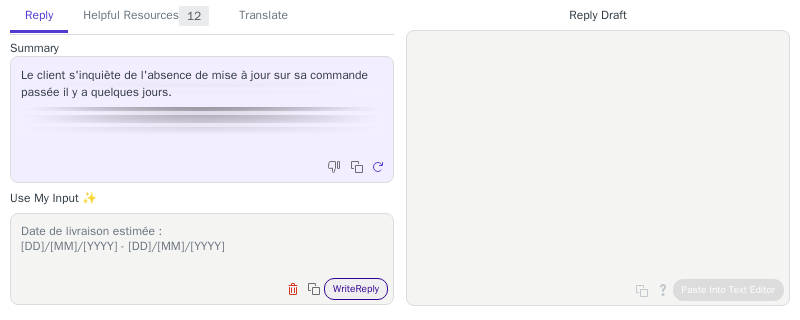 type on "Date de livraison estimée :
[DD]/[MM]/[YYYY] - [DD]/[MM]/[YYYY]" 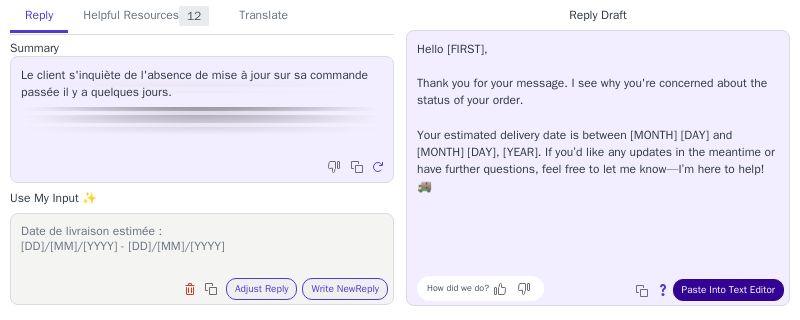 click on "Paste Into Text Editor" at bounding box center (728, 290) 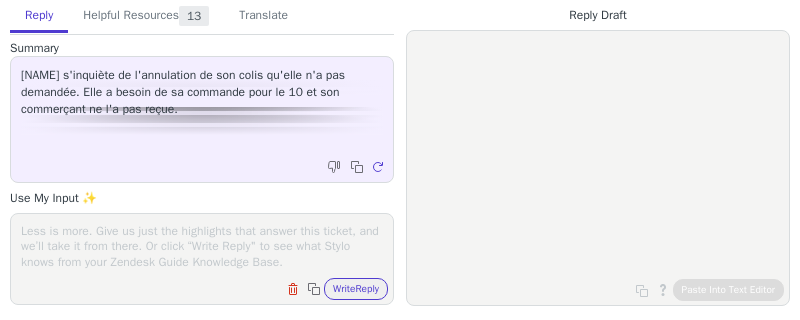 scroll, scrollTop: 0, scrollLeft: 0, axis: both 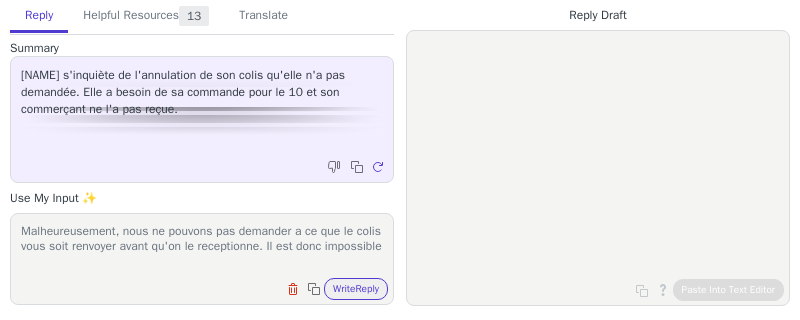 click on "Malheureusement, nous ne pouvons pas demander a ce que le colis vous soit renvoyer avant qu'on le receptionne. Il est donc impossible Clear field Copy to clipboard Write  Reply" at bounding box center (202, 259) 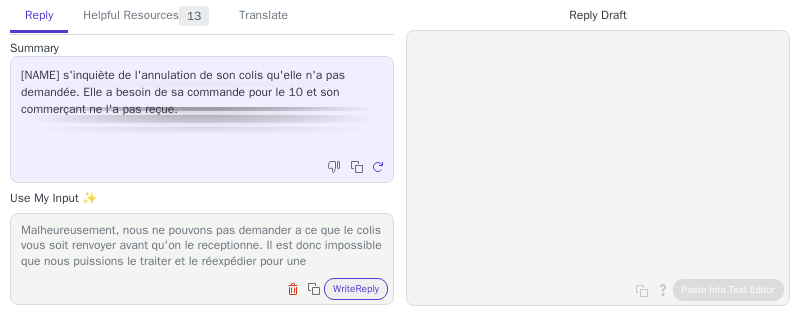 scroll, scrollTop: 17, scrollLeft: 0, axis: vertical 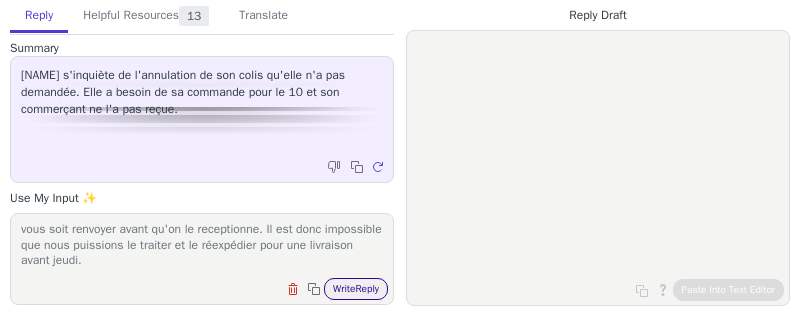 type on "Malheureusement, nous ne pouvons pas demander a ce que le colis vous soit renvoyer avant qu'on le receptionne. Il est donc impossible que nous puissions le traiter et le réexpédier pour une livraison avant jeudi." 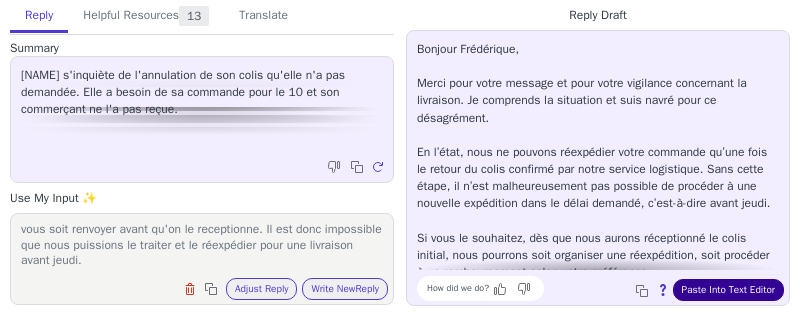 click on "Paste Into Text Editor" at bounding box center [728, 290] 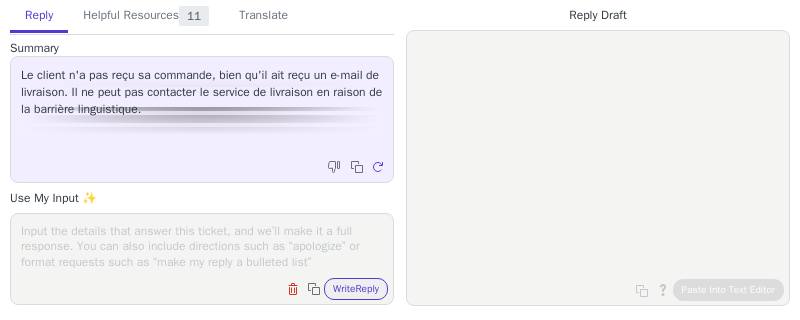 scroll, scrollTop: 0, scrollLeft: 0, axis: both 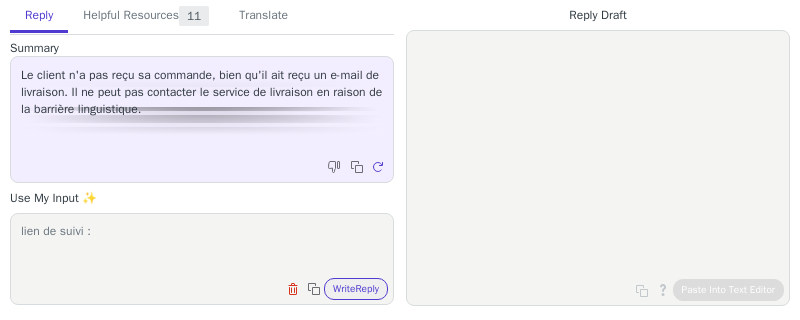 paste on "https://www.chronopost.fr/tracking-no-cms/suivi-page?listeNumerosLT=XW173241022JF&langue=en" 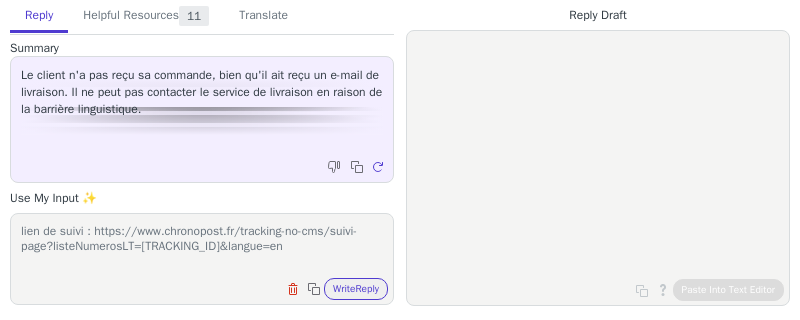 scroll, scrollTop: 1, scrollLeft: 0, axis: vertical 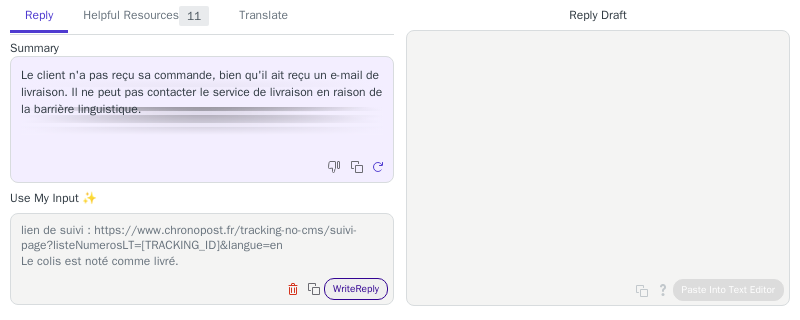type on "lien de suivi : https://www.chronopost.fr/tracking-no-cms/suivi-page?listeNumerosLT=XW173241022JF&langue=en
Le colis est noté comme livré." 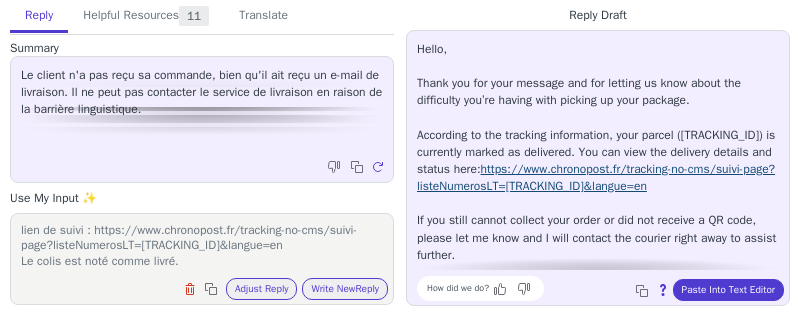 click on "https://www.chronopost.fr/tracking-no-cms/suivi-page?listeNumerosLT=XW173241022JF&langue=en" at bounding box center (596, 177) 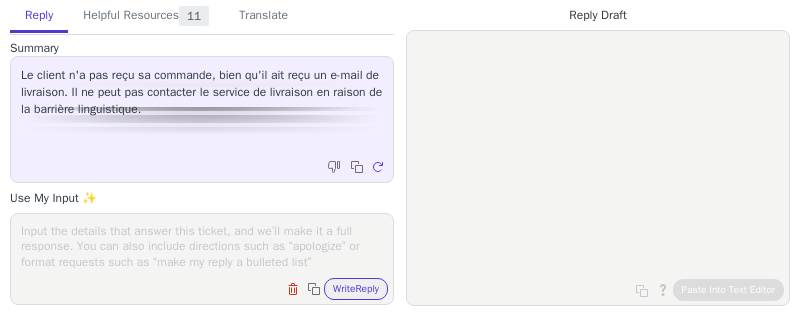 scroll, scrollTop: 0, scrollLeft: 0, axis: both 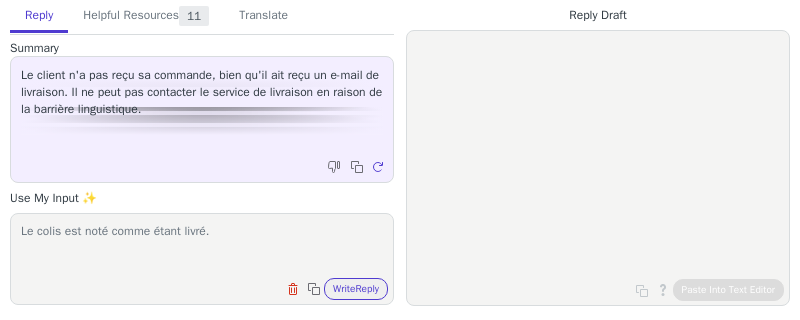 paste on "1255822" 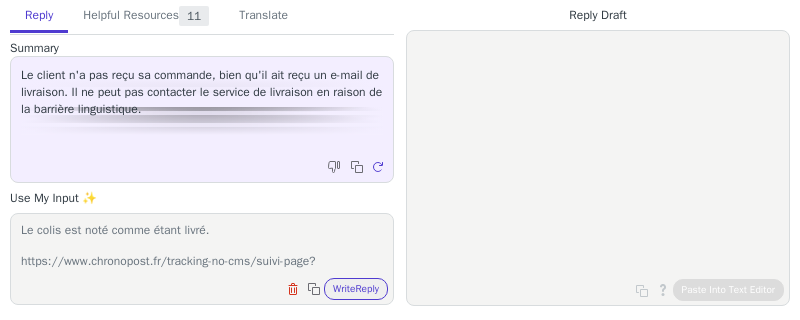 scroll, scrollTop: 17, scrollLeft: 0, axis: vertical 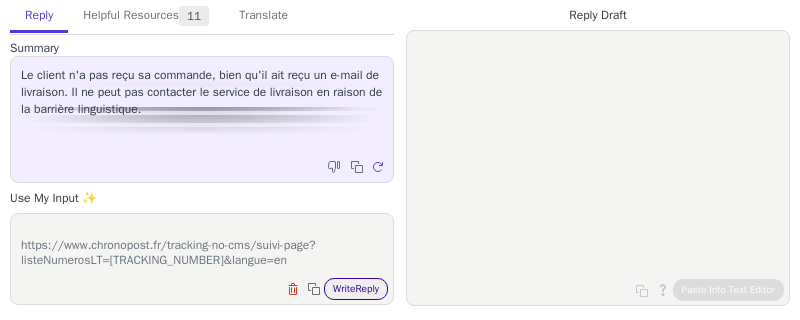 type on "Le colis est noté comme étant livré.
https://www.chronopost.fr/tracking-no-cms/suivi-page?listeNumerosLT=XW173241022JF&langue=en" 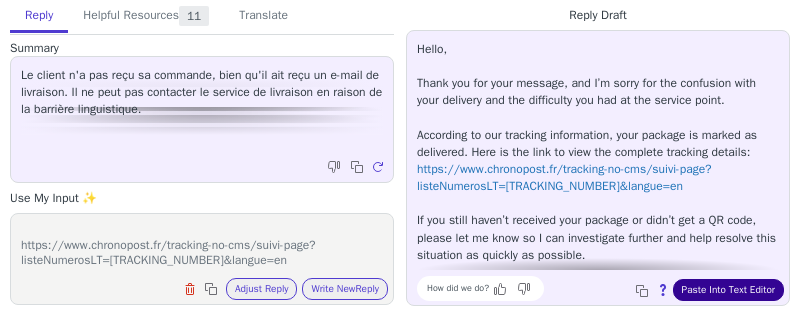 click on "Paste Into Text Editor" at bounding box center [728, 290] 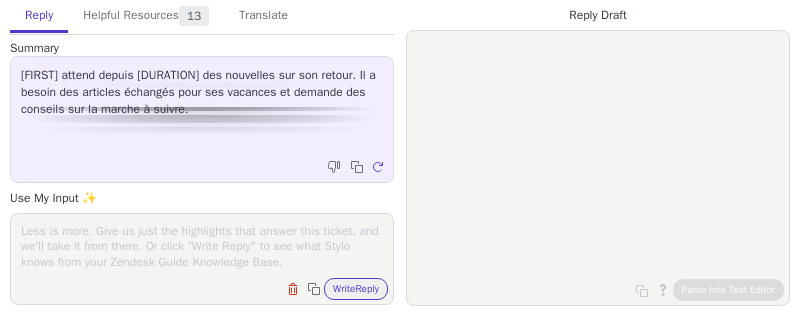 scroll, scrollTop: 0, scrollLeft: 0, axis: both 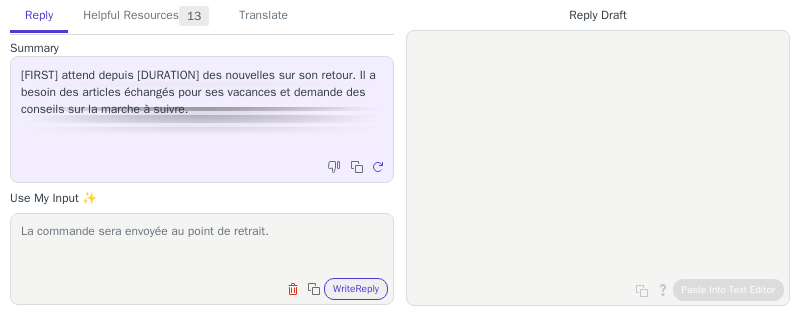 drag, startPoint x: 316, startPoint y: 234, endPoint x: 199, endPoint y: 233, distance: 117.00427 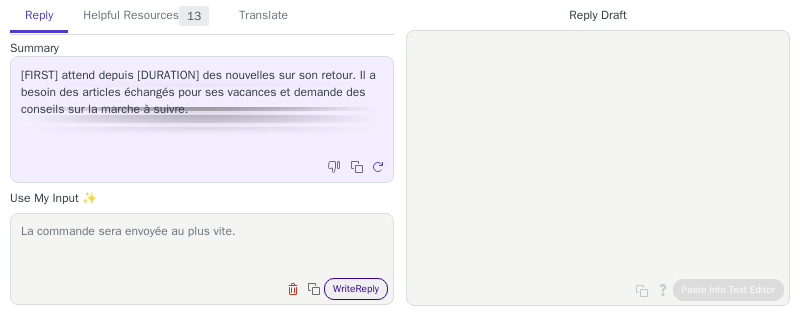 type on "La commande sera envoyée au plus vite." 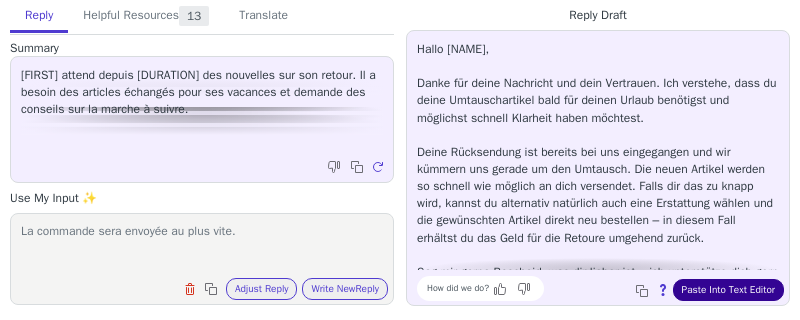 click on "Paste Into Text Editor" at bounding box center [728, 290] 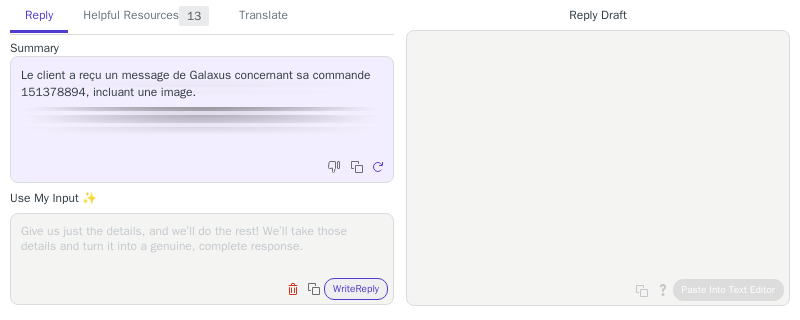 scroll, scrollTop: 0, scrollLeft: 0, axis: both 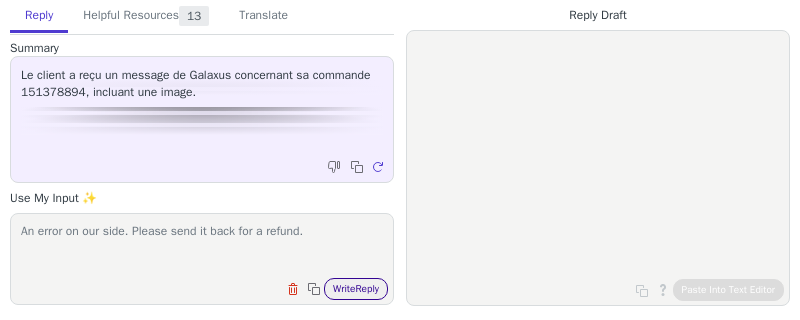 type on "An error on our side. Please send it back for a refund." 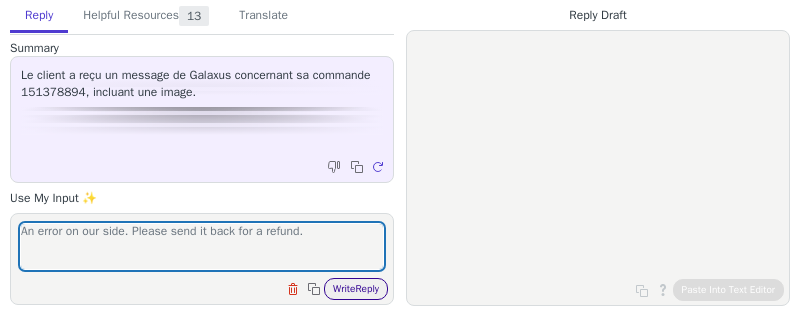click on "Write  Reply" at bounding box center (356, 289) 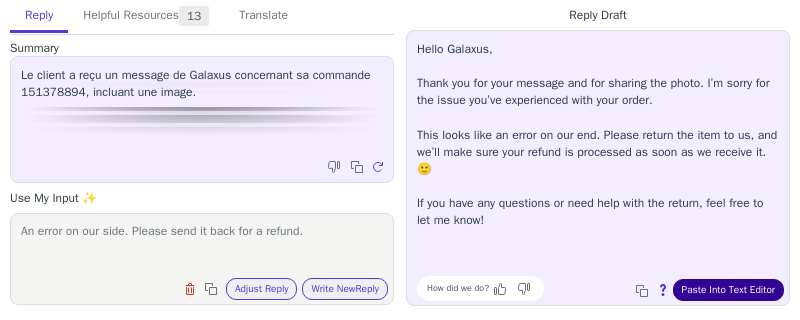 click on "Paste Into Text Editor" at bounding box center [728, 290] 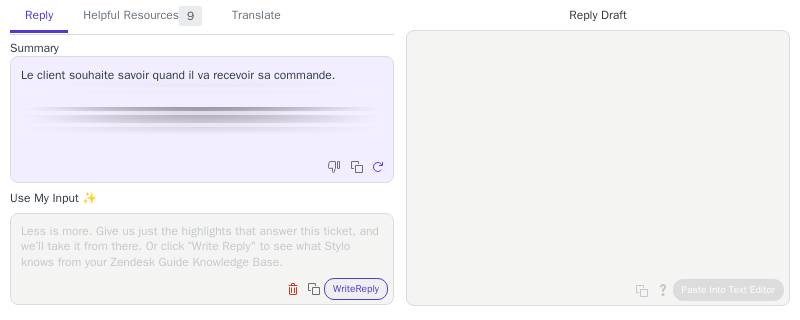 scroll, scrollTop: 0, scrollLeft: 0, axis: both 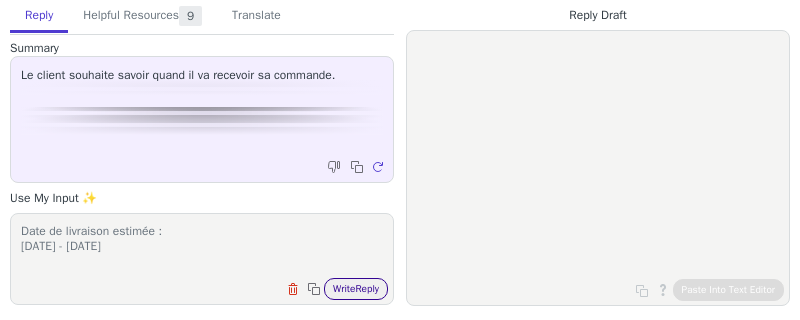 type on "Date de livraison estimée :
[DATE] - [DATE]" 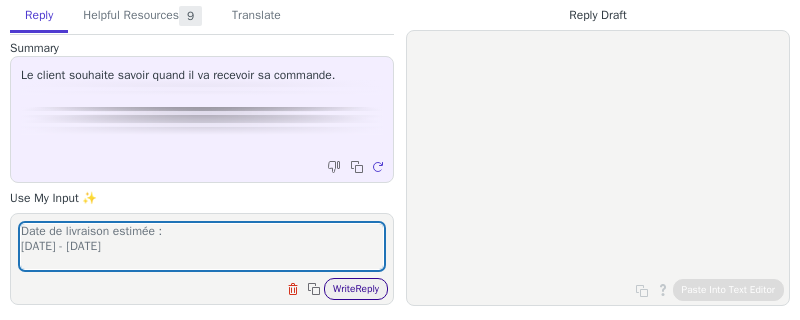 click on "Write  Reply" at bounding box center [356, 289] 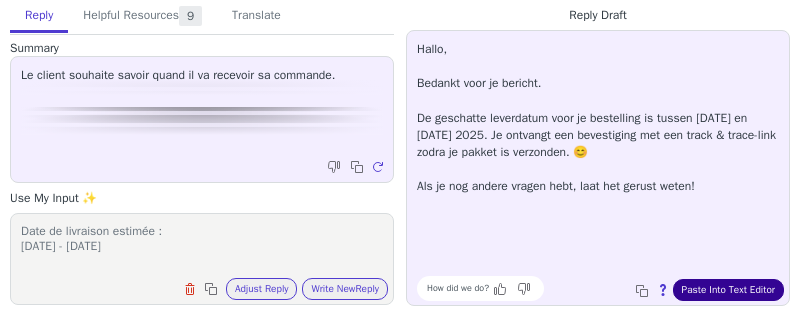 click on "Paste Into Text Editor" at bounding box center [728, 290] 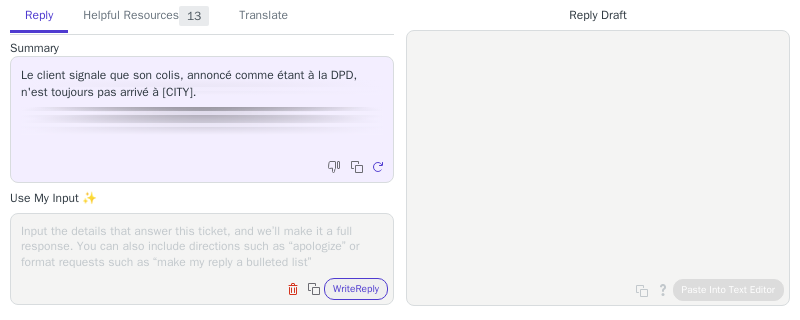 scroll, scrollTop: 0, scrollLeft: 0, axis: both 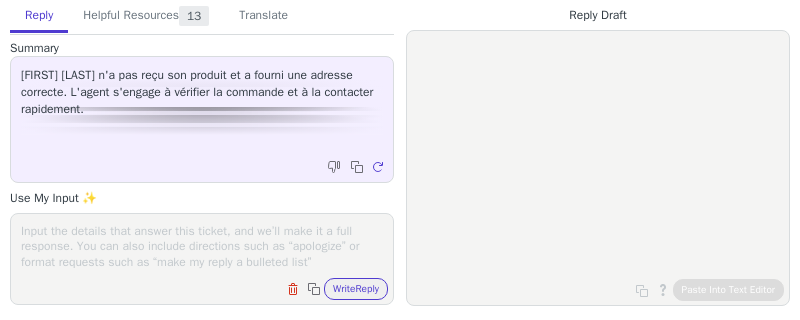 click at bounding box center (202, 246) 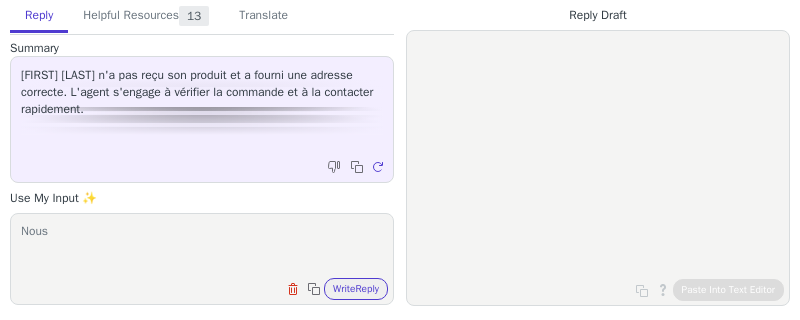 type on "Nous" 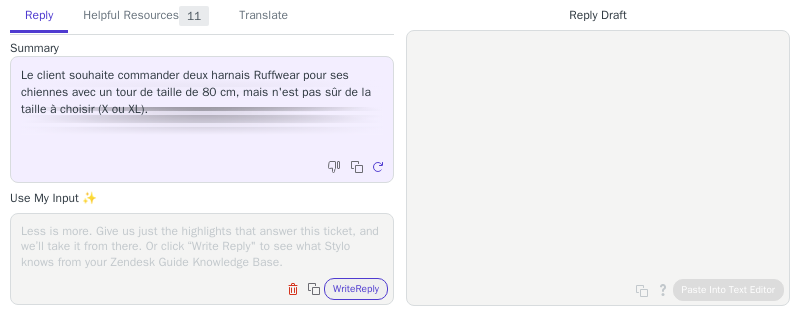 scroll, scrollTop: 0, scrollLeft: 0, axis: both 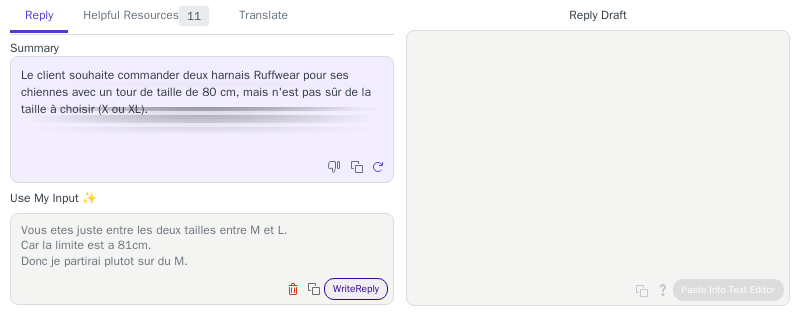 type on "Vous etes juste entre les deux tailles entre M et L.
Car la limite est a 81cm.
Donc je partirai plutot sur du M." 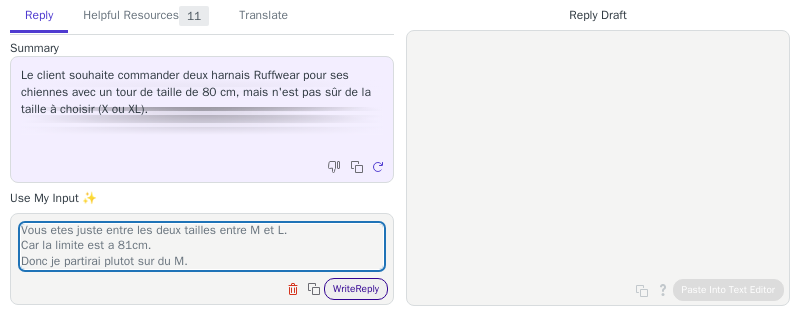 click on "Write  Reply" at bounding box center (356, 289) 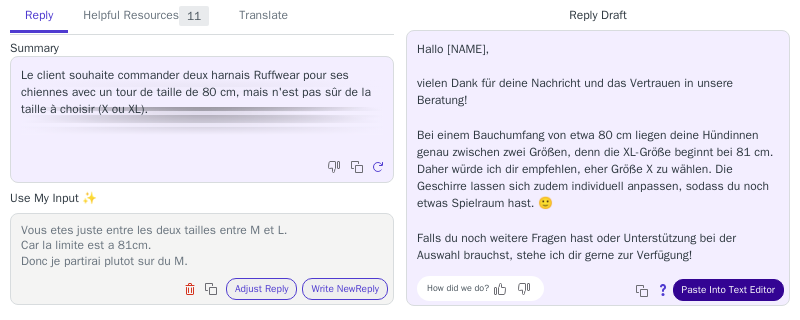click on "Paste Into Text Editor" at bounding box center [728, 290] 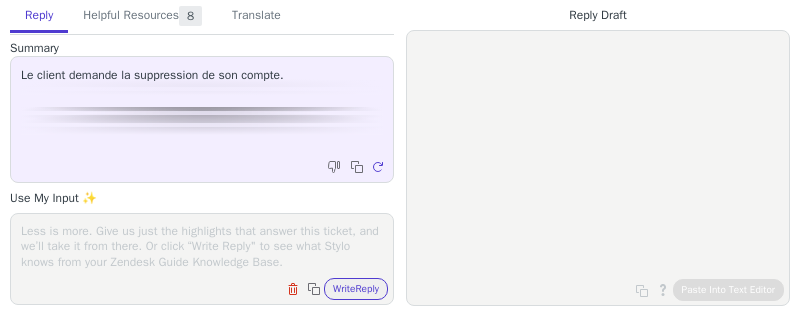 scroll, scrollTop: 0, scrollLeft: 0, axis: both 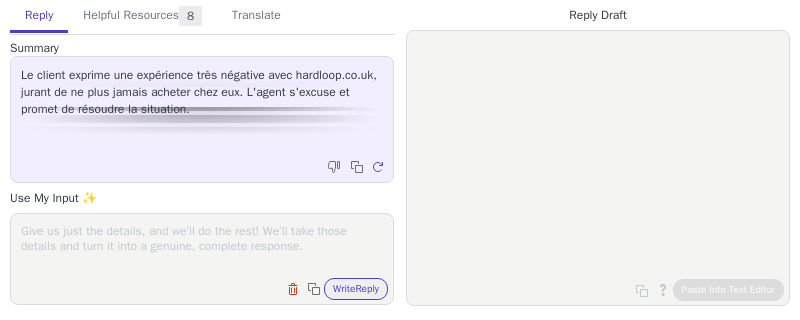 click at bounding box center [202, 246] 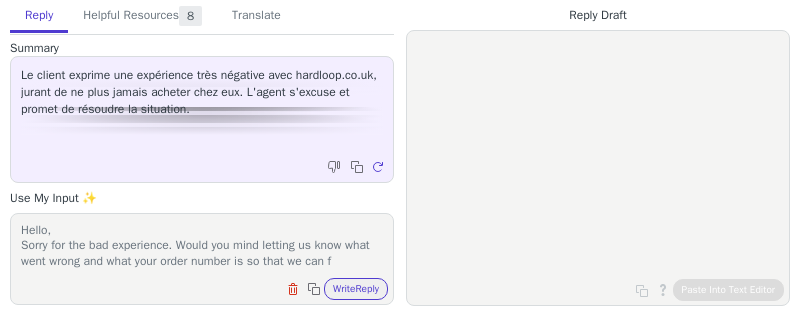 scroll, scrollTop: 17, scrollLeft: 0, axis: vertical 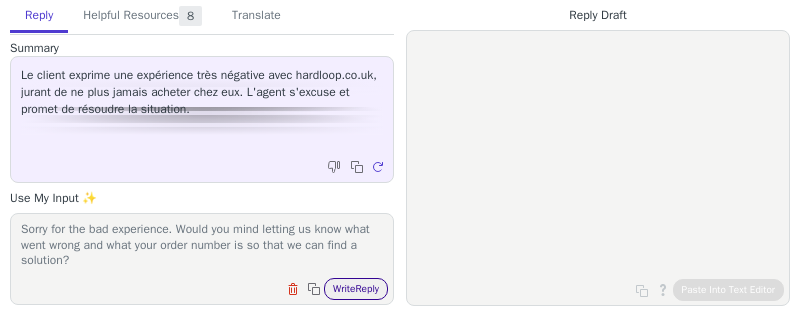 type on "Hello,
Sorry for the bad experience. Would you mind letting us know what went wrong and what your order number is so that we can find a solution?" 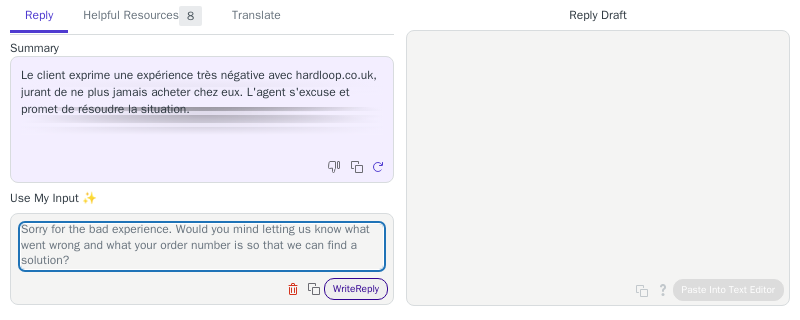 click on "Write  Reply" at bounding box center (356, 289) 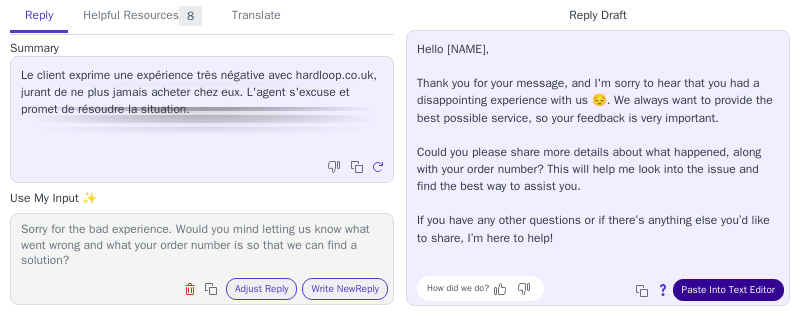 click on "Paste Into Text Editor" at bounding box center [728, 290] 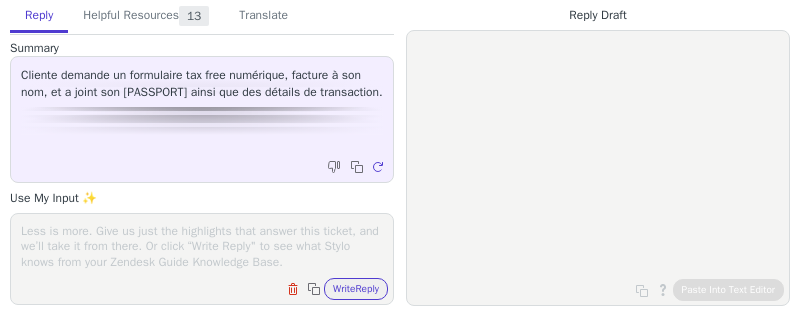 scroll, scrollTop: 0, scrollLeft: 0, axis: both 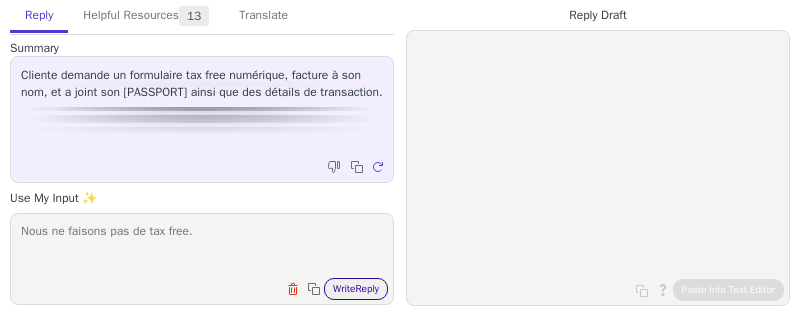 type on "Nous ne faisons pas de tax free." 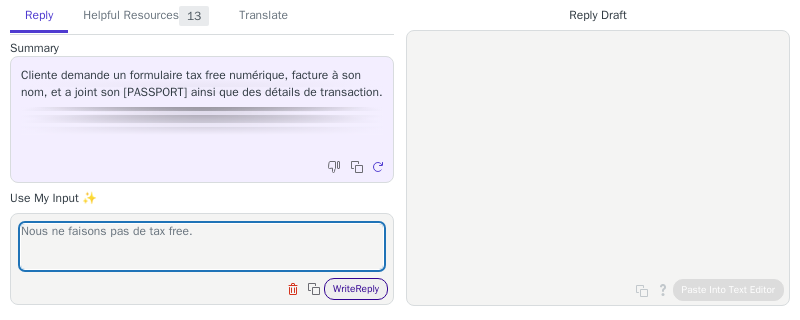 click on "Write  Reply" at bounding box center [356, 289] 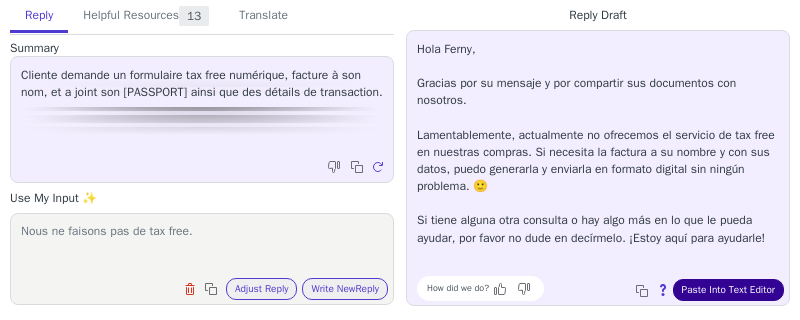 click on "Paste Into Text Editor" at bounding box center [728, 290] 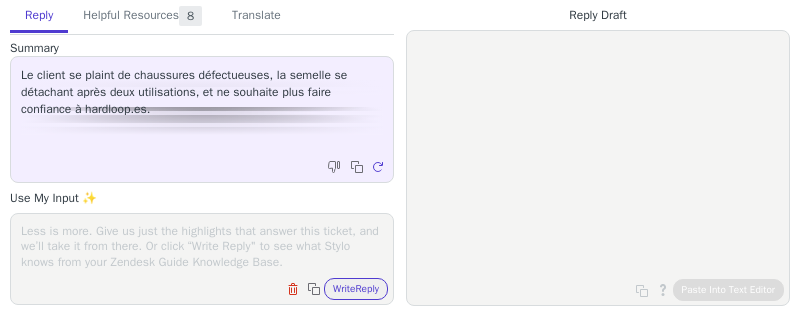 scroll, scrollTop: 0, scrollLeft: 0, axis: both 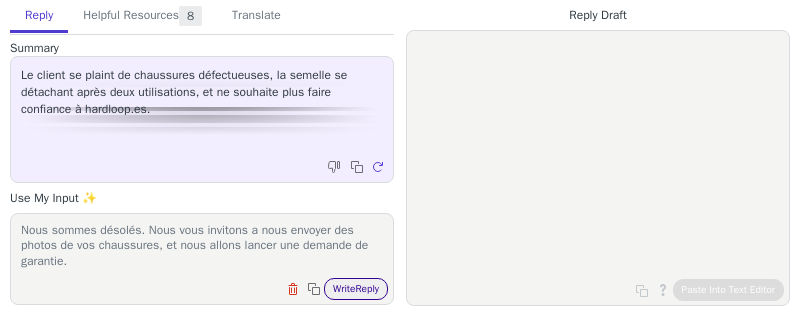 type on "Nous sommes désolés. Nous vous invitons a nous envoyer des photos de vos chaussures, et nous allons lancer une demande de garantie." 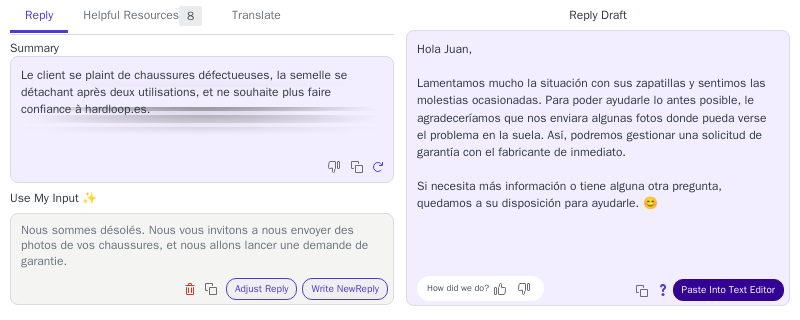 click on "Paste Into Text Editor" at bounding box center [728, 290] 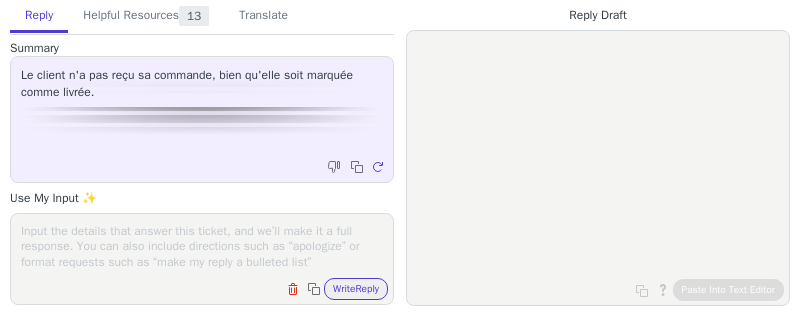 scroll, scrollTop: 0, scrollLeft: 0, axis: both 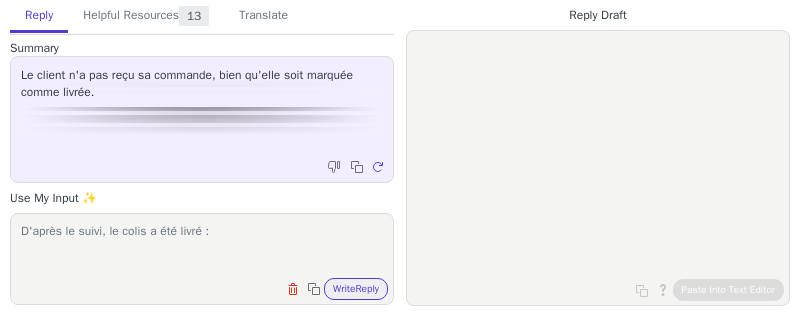 paste on "https://www.chronopost.fr/tracking-no-cms/suivi-page?listeNumerosLT=XW174004679JF&langue=de" 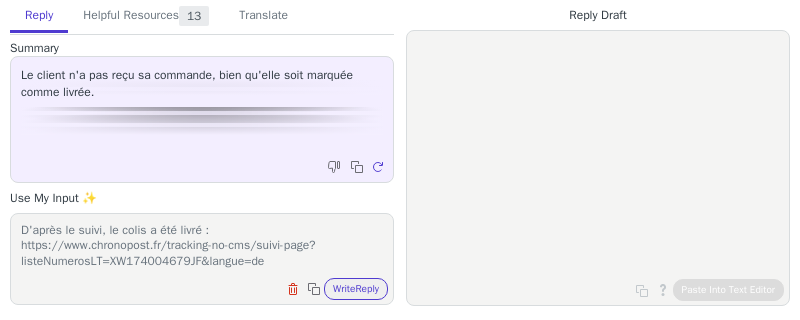 scroll, scrollTop: 32, scrollLeft: 0, axis: vertical 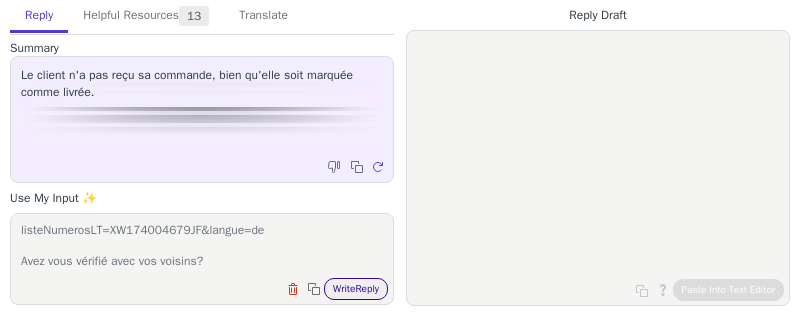 type on "D'après le suivi, le colis a été livré : https://www.chronopost.fr/tracking-no-cms/suivi-page?listeNumerosLT=XW174004679JF&langue=de
Avez vous vérifié avec vos voisins?" 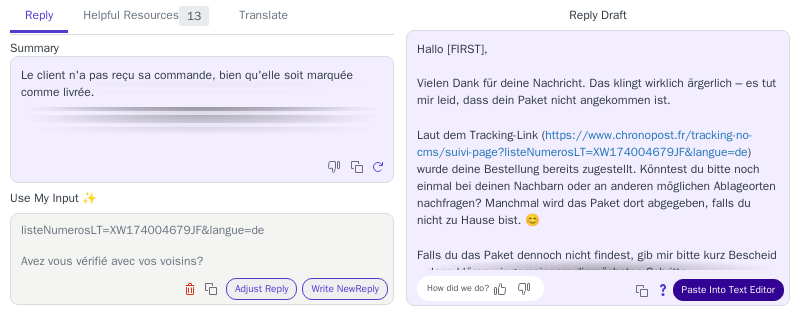 click on "Paste Into Text Editor" at bounding box center [728, 290] 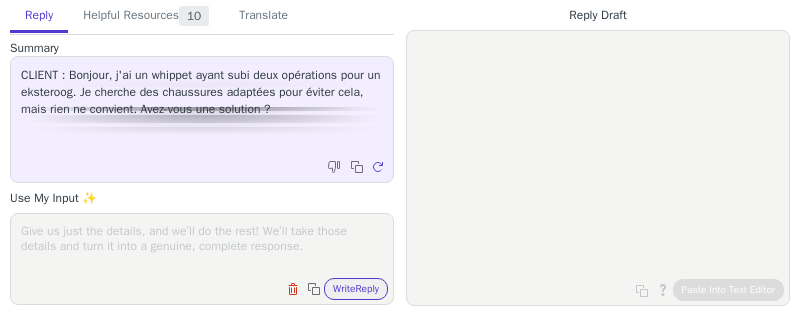 scroll, scrollTop: 0, scrollLeft: 0, axis: both 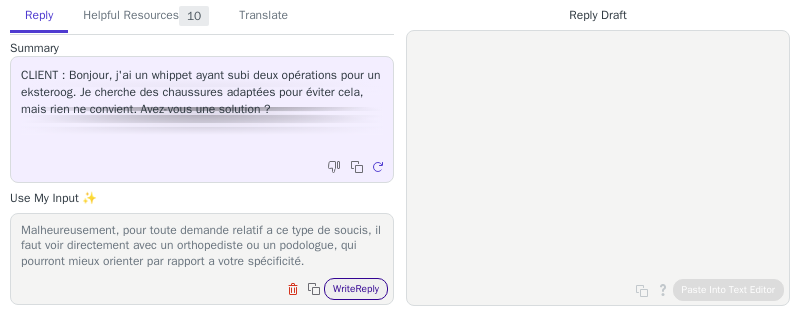 type on "Malheureusement, pour toute demande relatif a ce type de soucis, il faut voir directement avec un orthopediste ou un podologue, qui pourront mieux orienter par rapport a votre spécificité." 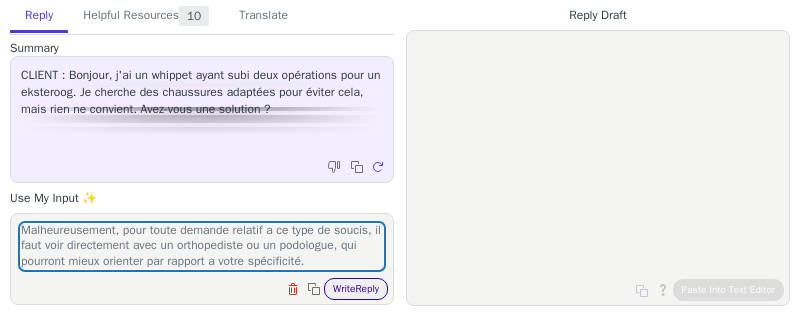 click on "Write  Reply" at bounding box center [356, 289] 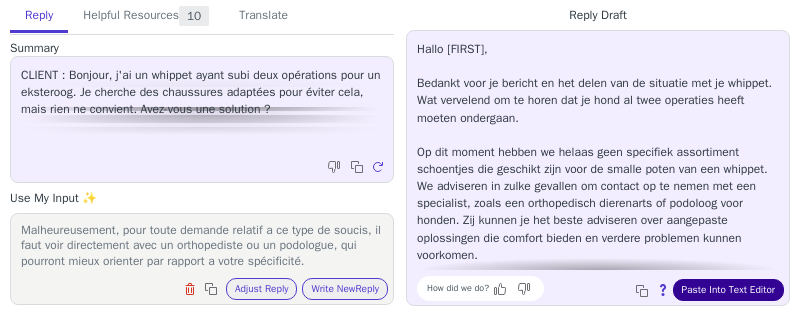 click on "Paste Into Text Editor" at bounding box center [728, 290] 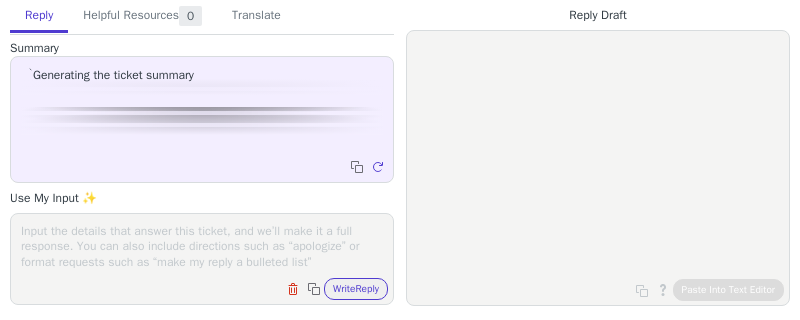 scroll, scrollTop: 0, scrollLeft: 0, axis: both 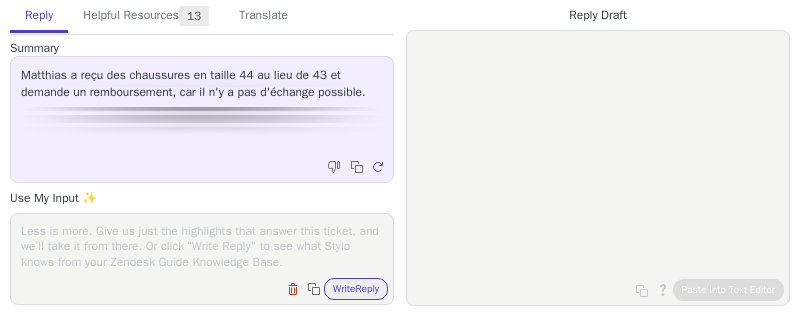 click at bounding box center (202, 246) 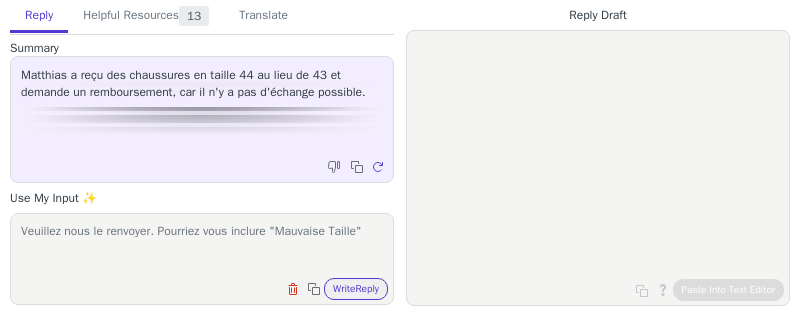 click on "Veuillez nous le renvoyer. Pourriez vous inclure "Mauvaise Taille"" at bounding box center [202, 246] 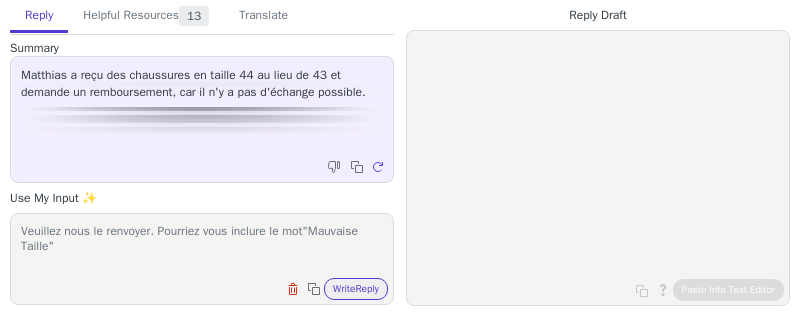 click on "Veuillez nous le renvoyer. Pourriez vous inclure le mot"Mauvaise Taille"" at bounding box center (202, 246) 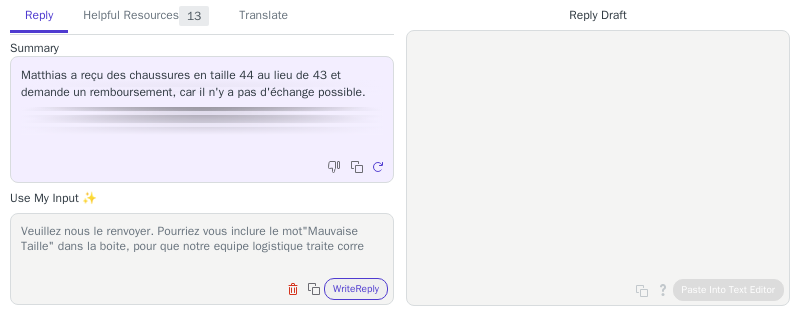 scroll, scrollTop: 1, scrollLeft: 0, axis: vertical 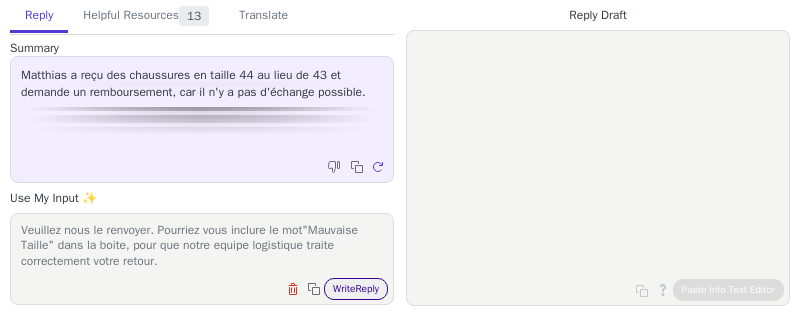 type on "Veuillez nous le renvoyer. Pourriez vous inclure le mot"Mauvaise Taille" dans la boite, pour que notre equipe logistique traite correctement votre retour." 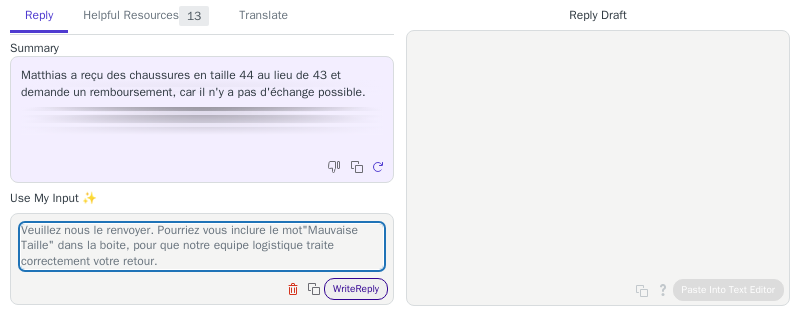 click on "Write  Reply" at bounding box center (356, 289) 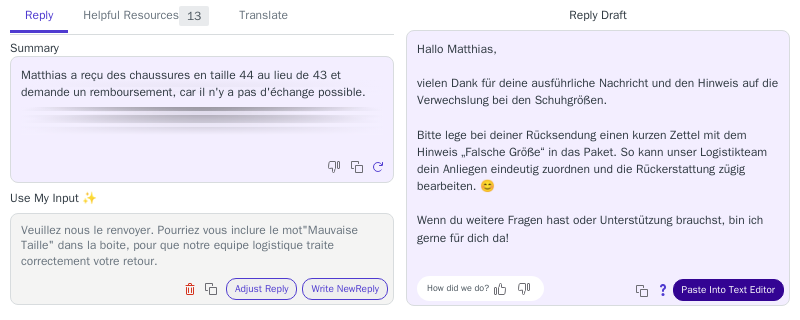 click on "Paste Into Text Editor" at bounding box center [728, 290] 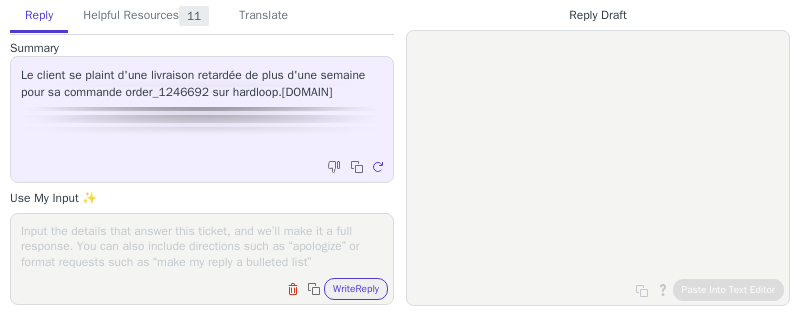 scroll, scrollTop: 0, scrollLeft: 0, axis: both 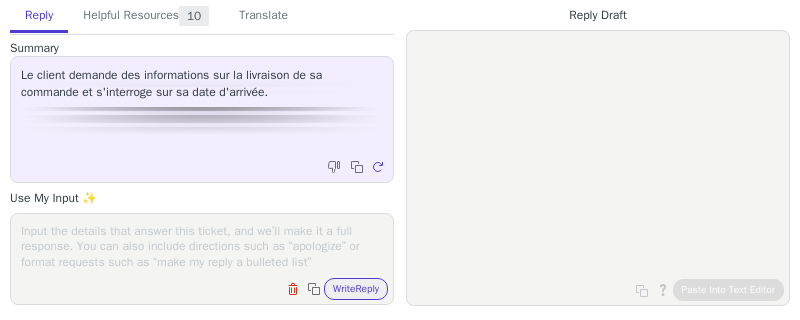 click on "Clear field Copy to clipboard Write  Reply" at bounding box center (212, 287) 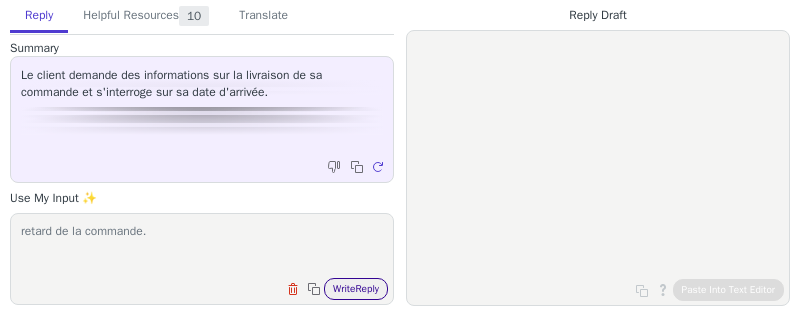 type on "retard de la commande." 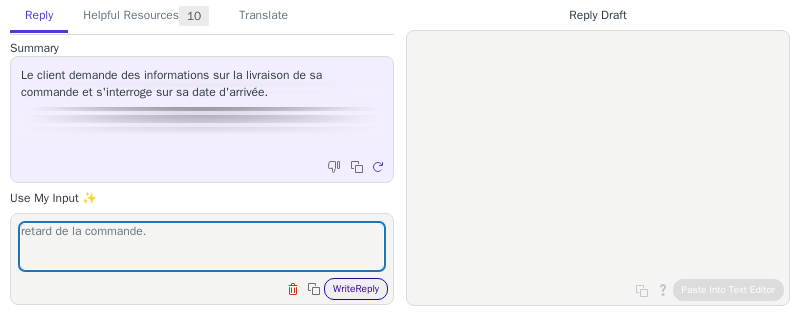 click on "Write  Reply" at bounding box center (356, 289) 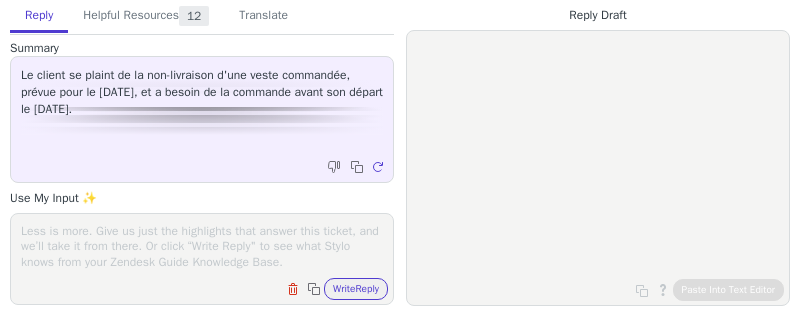 scroll, scrollTop: 0, scrollLeft: 0, axis: both 